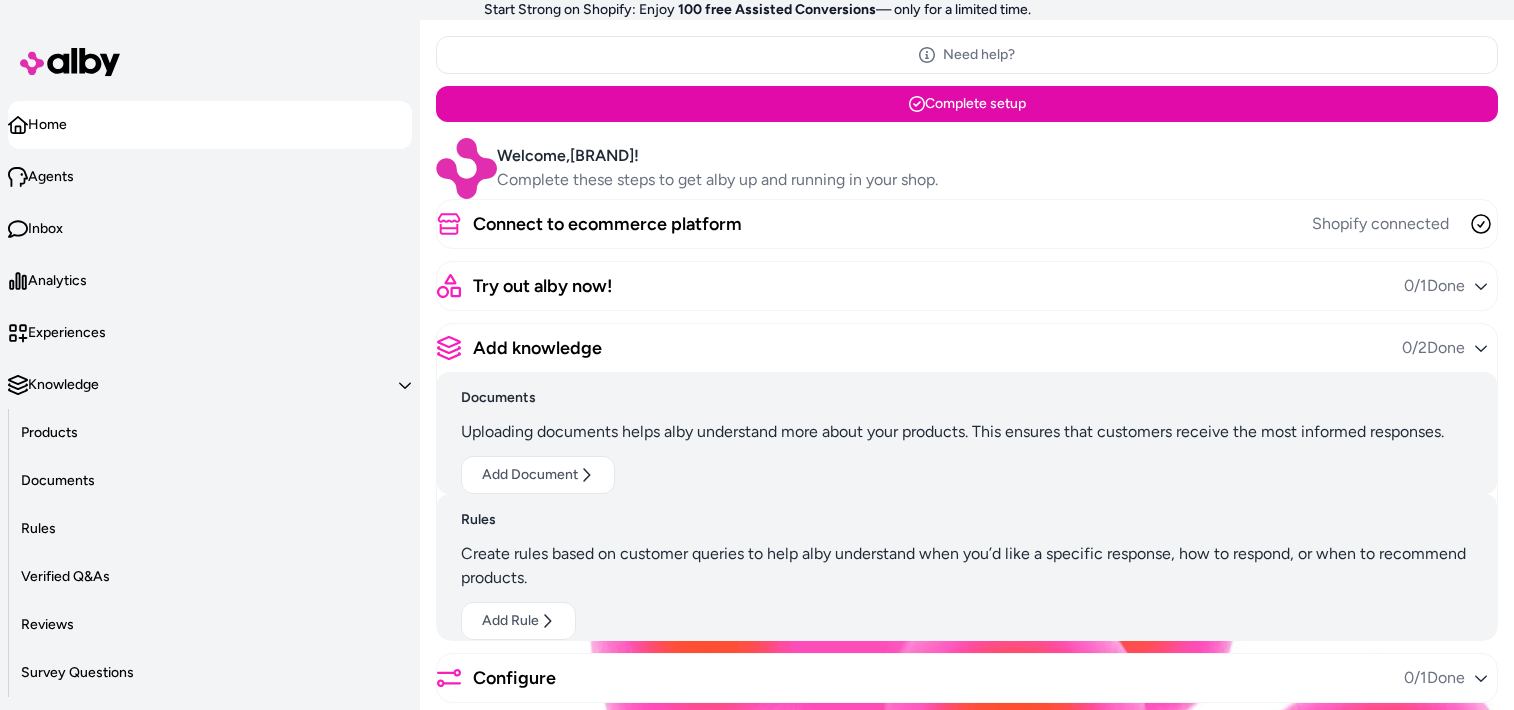 scroll, scrollTop: 0, scrollLeft: 0, axis: both 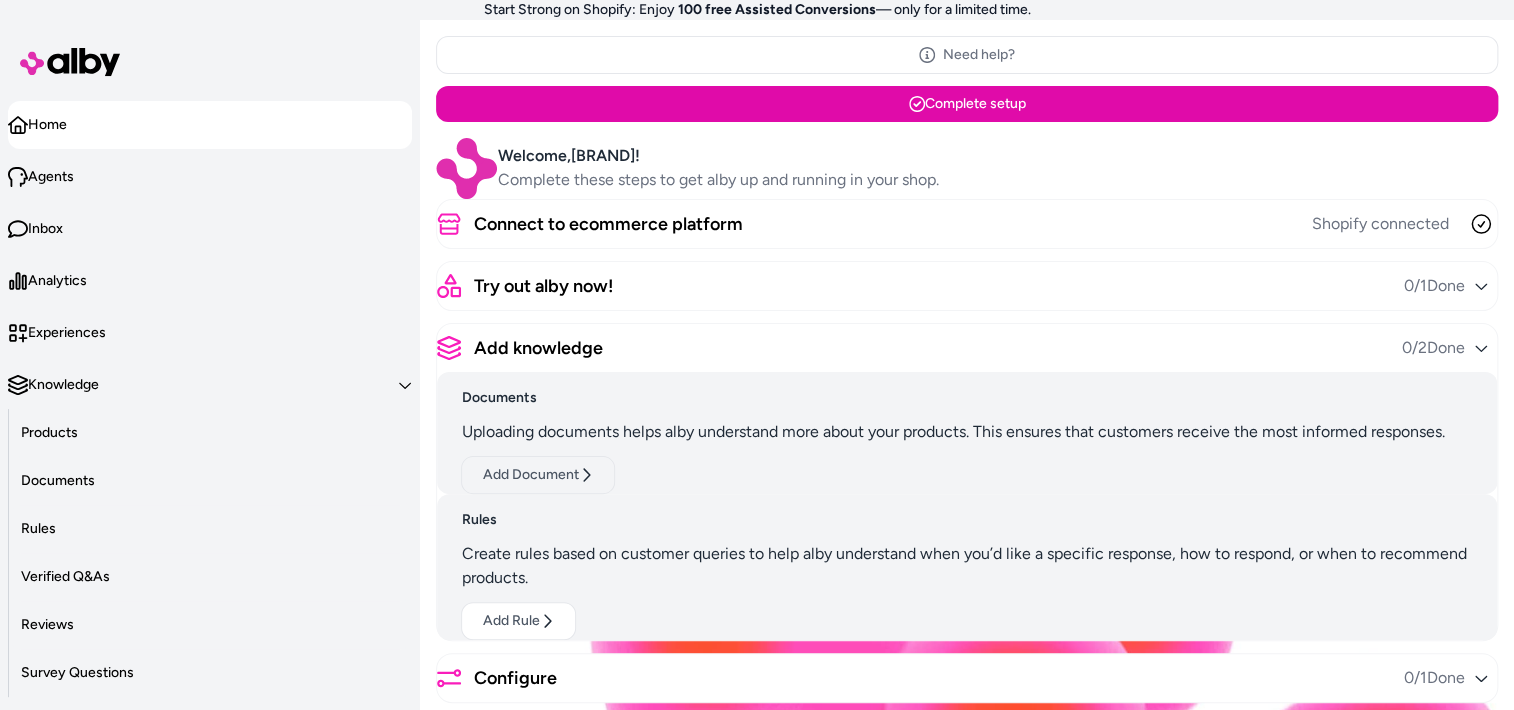 click on "Add Document" at bounding box center (538, 475) 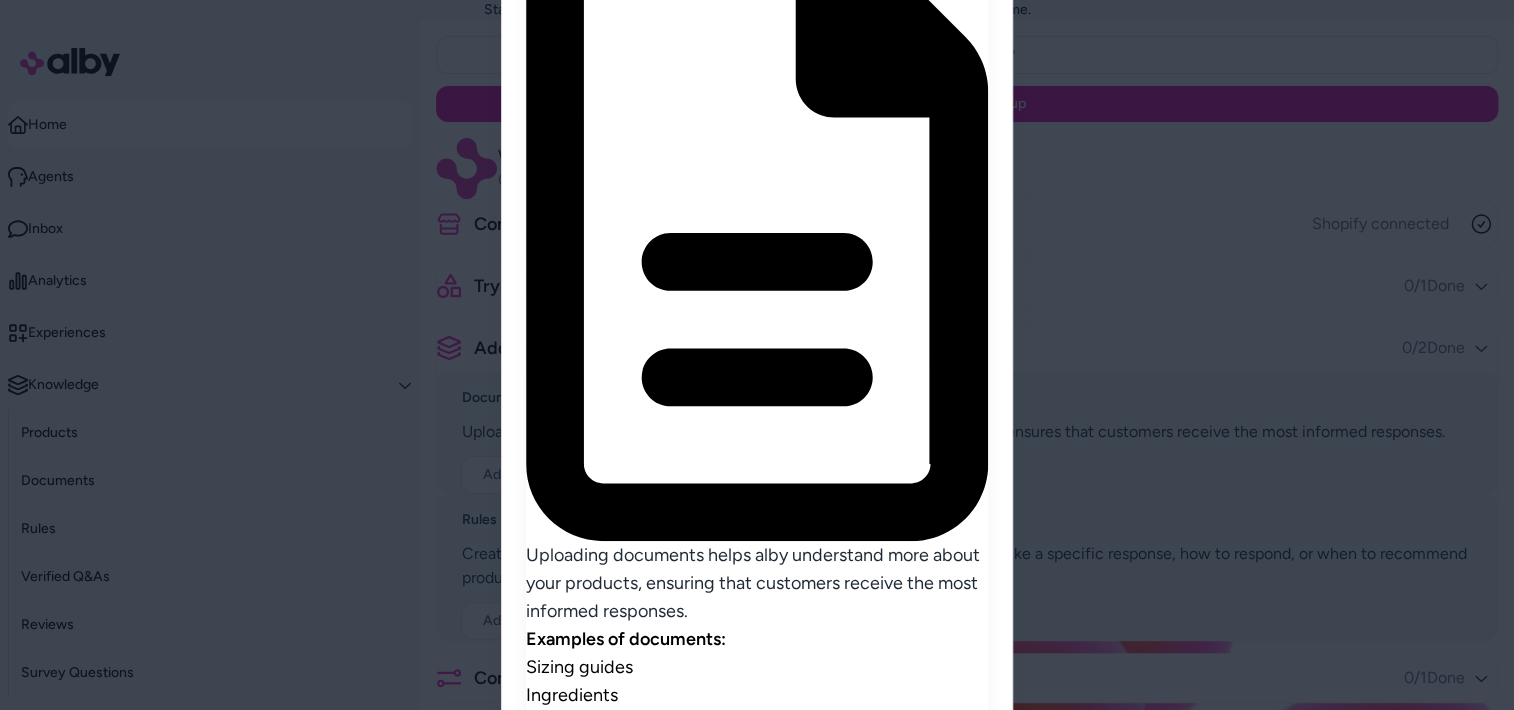 click on "Add Document" at bounding box center (603, 784) 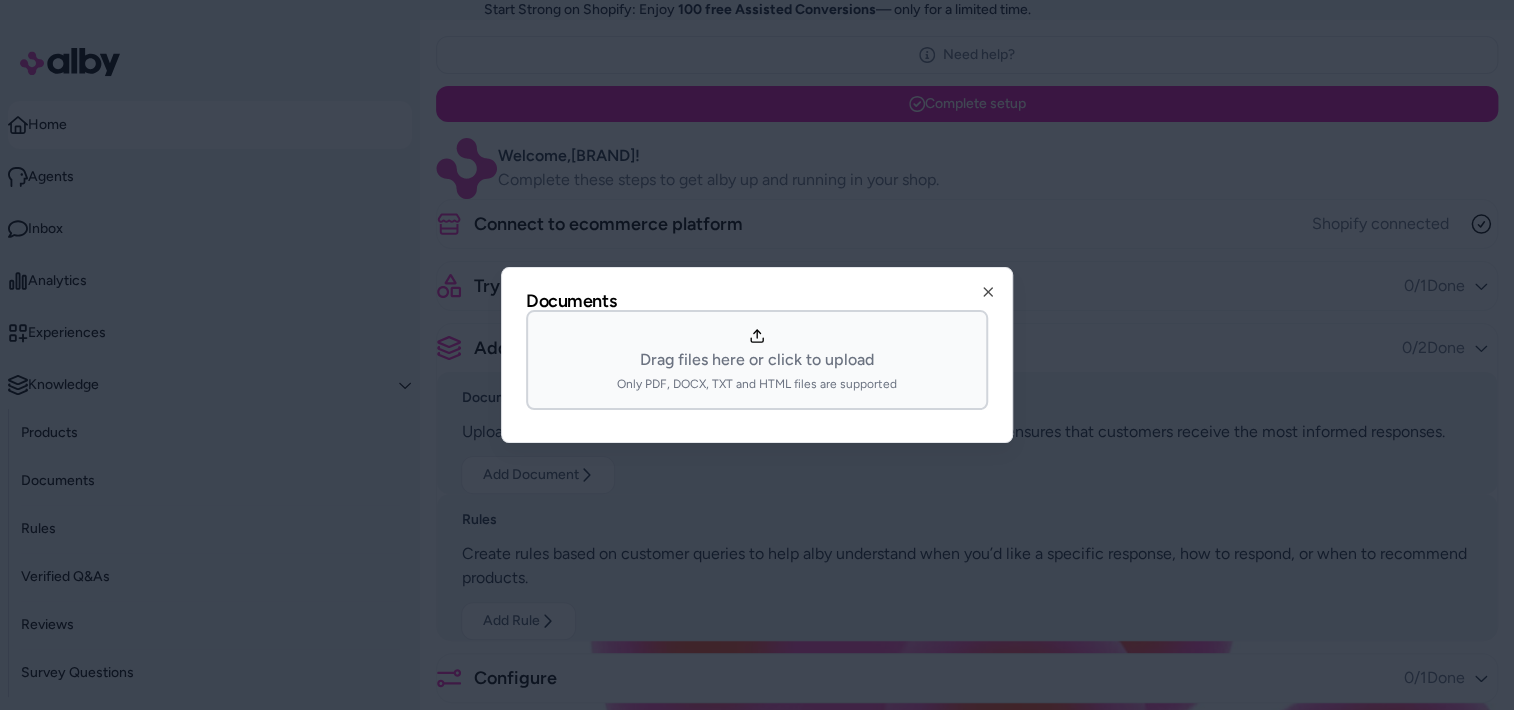 click on "Drag files here or click to upload" at bounding box center (757, 360) 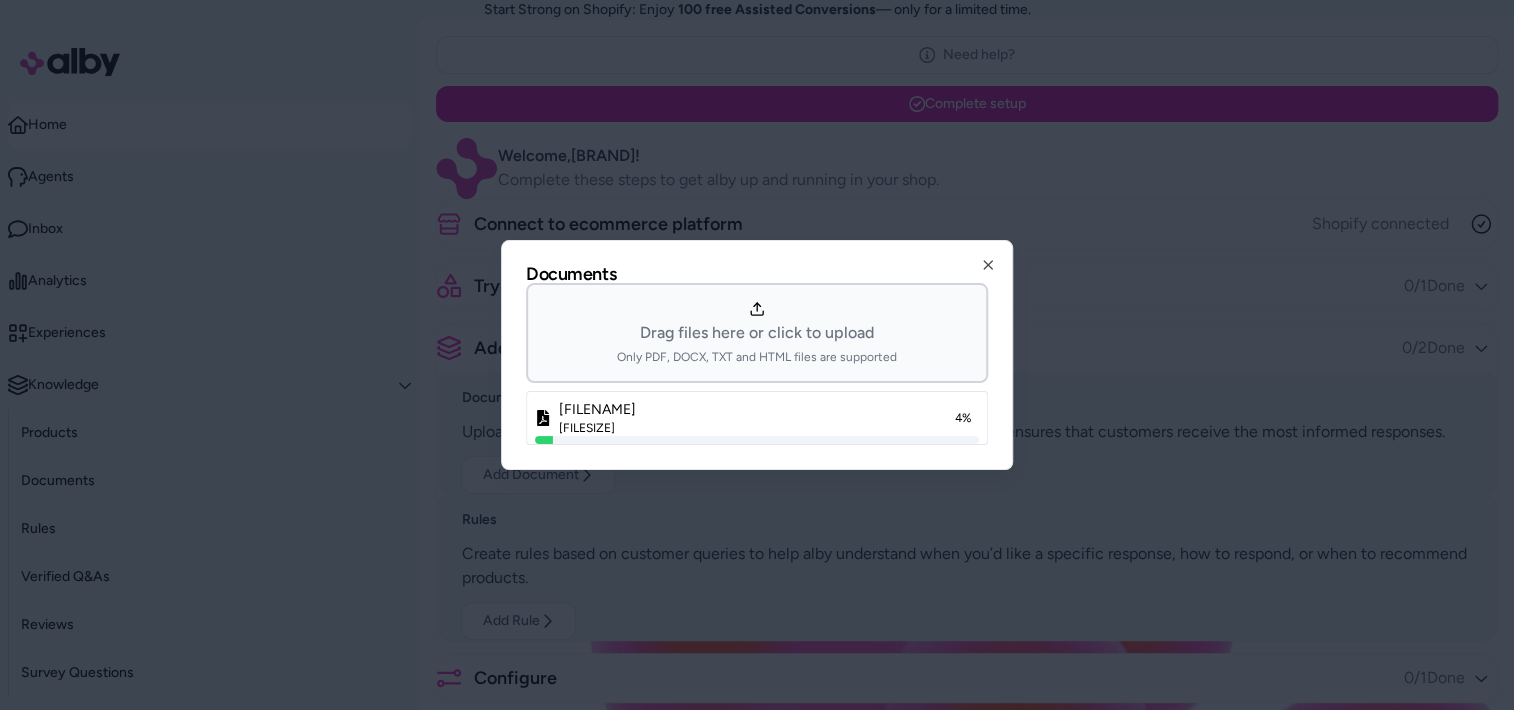 scroll, scrollTop: 0, scrollLeft: 0, axis: both 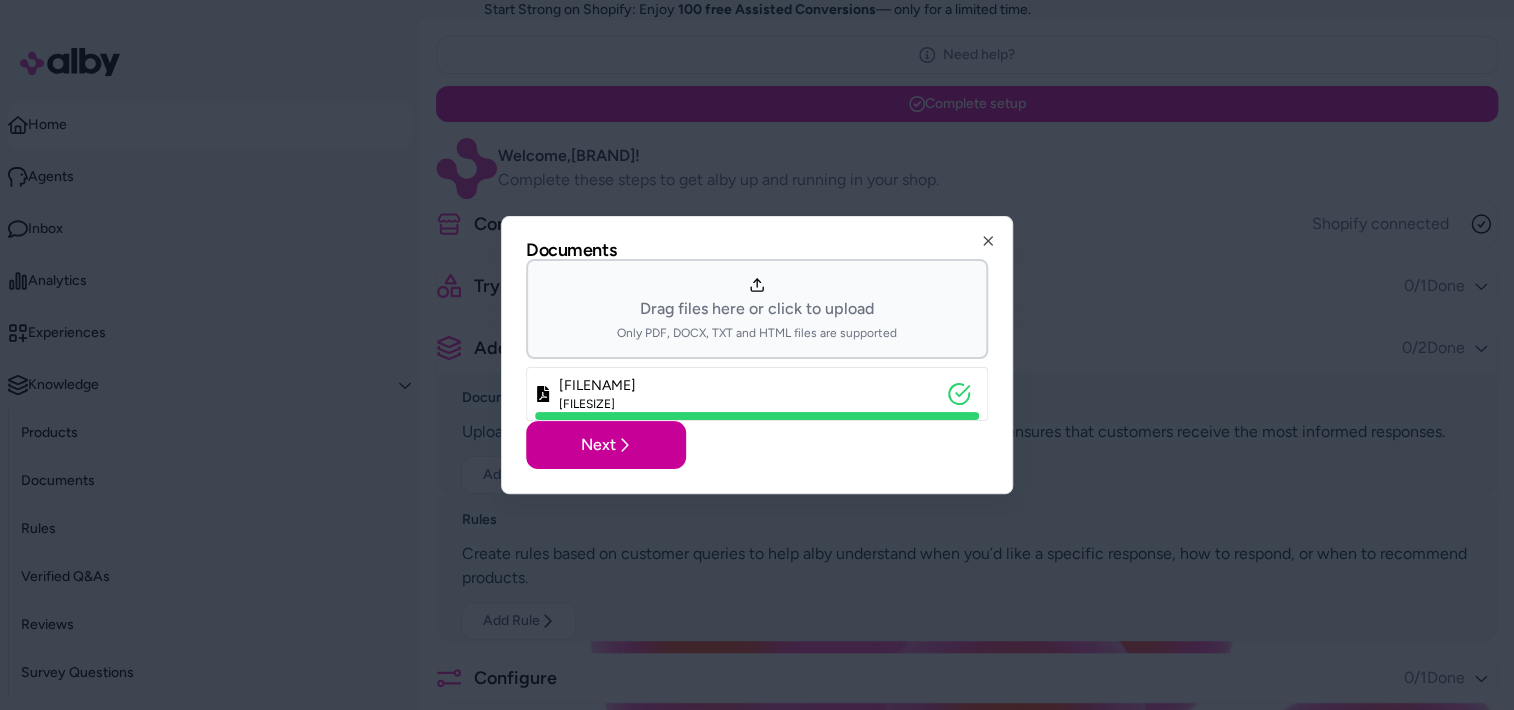 click on "Next" at bounding box center (606, 445) 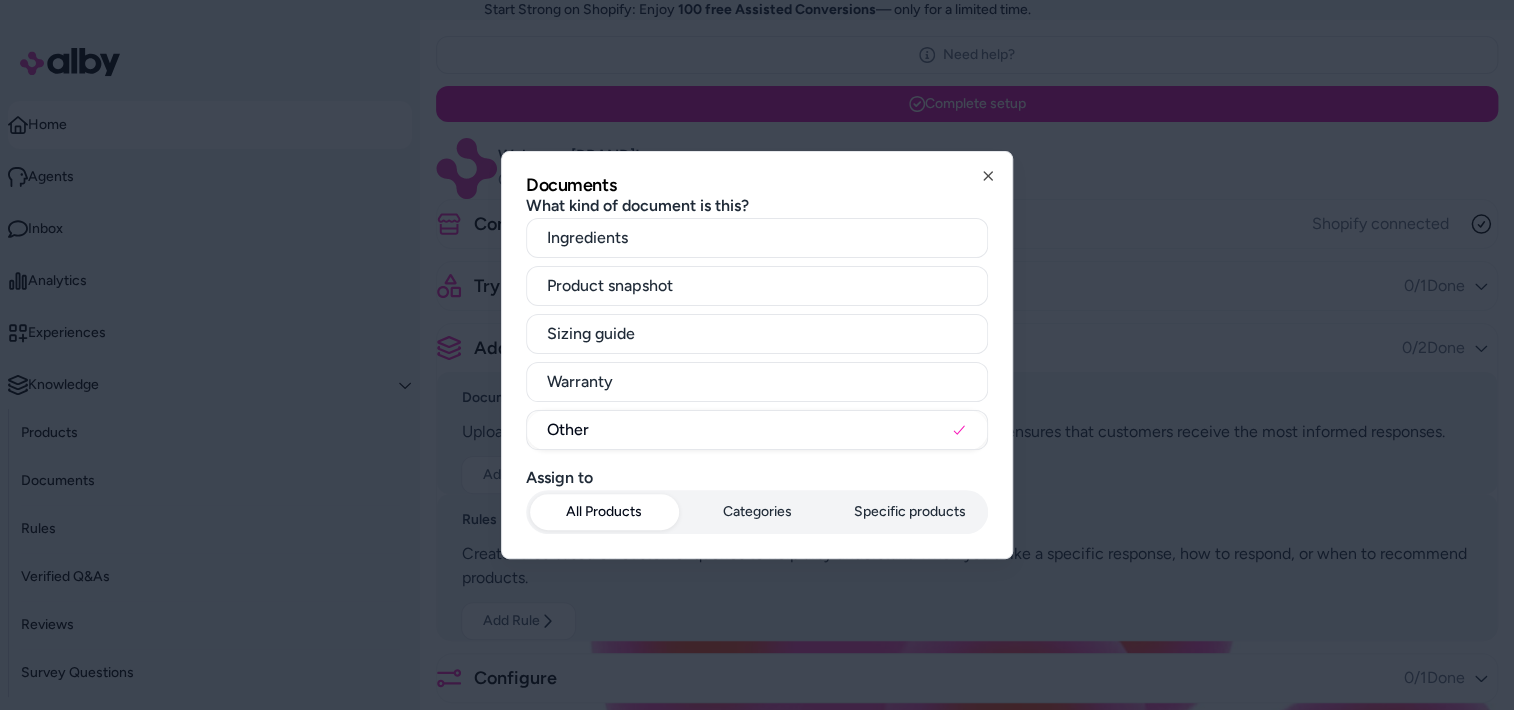 click on "All Products" at bounding box center [604, 512] 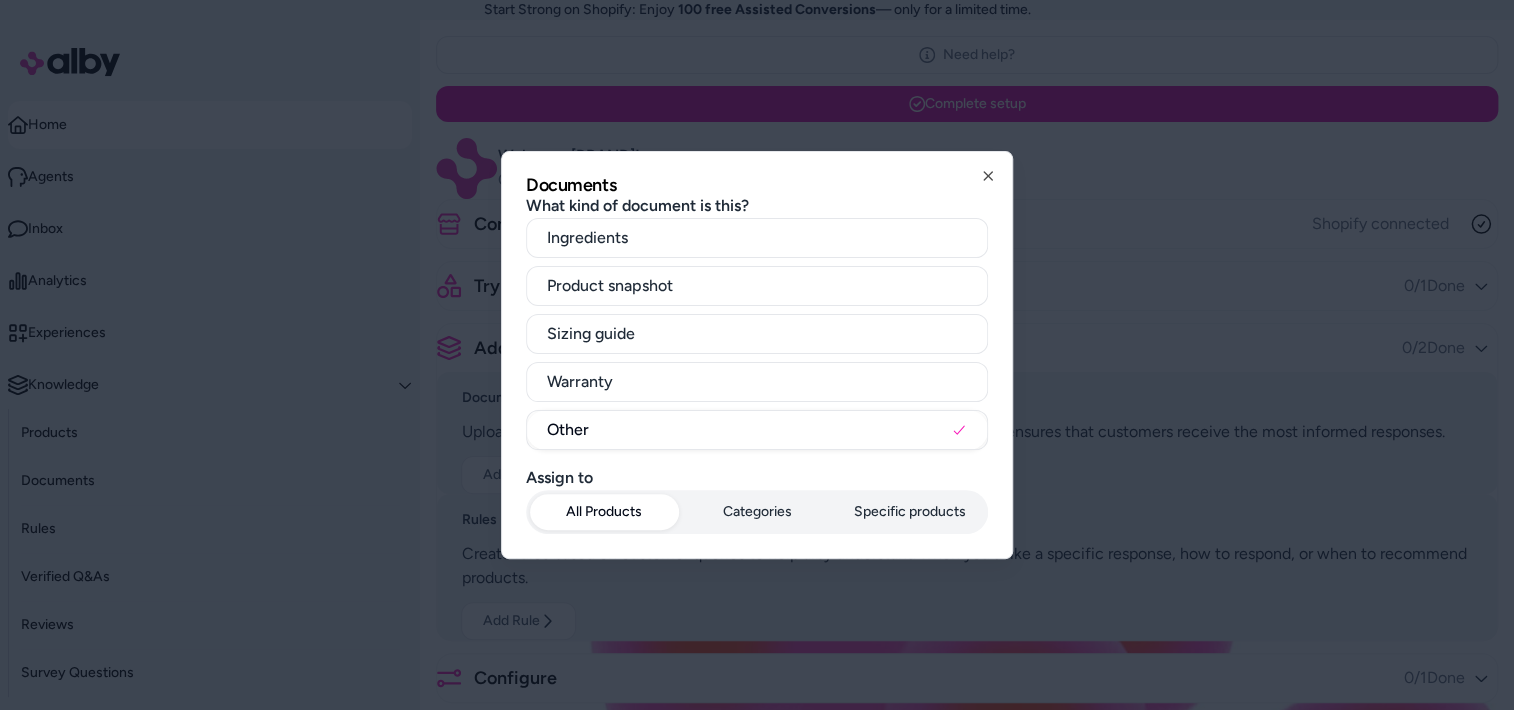 click on "All Products" at bounding box center (604, 512) 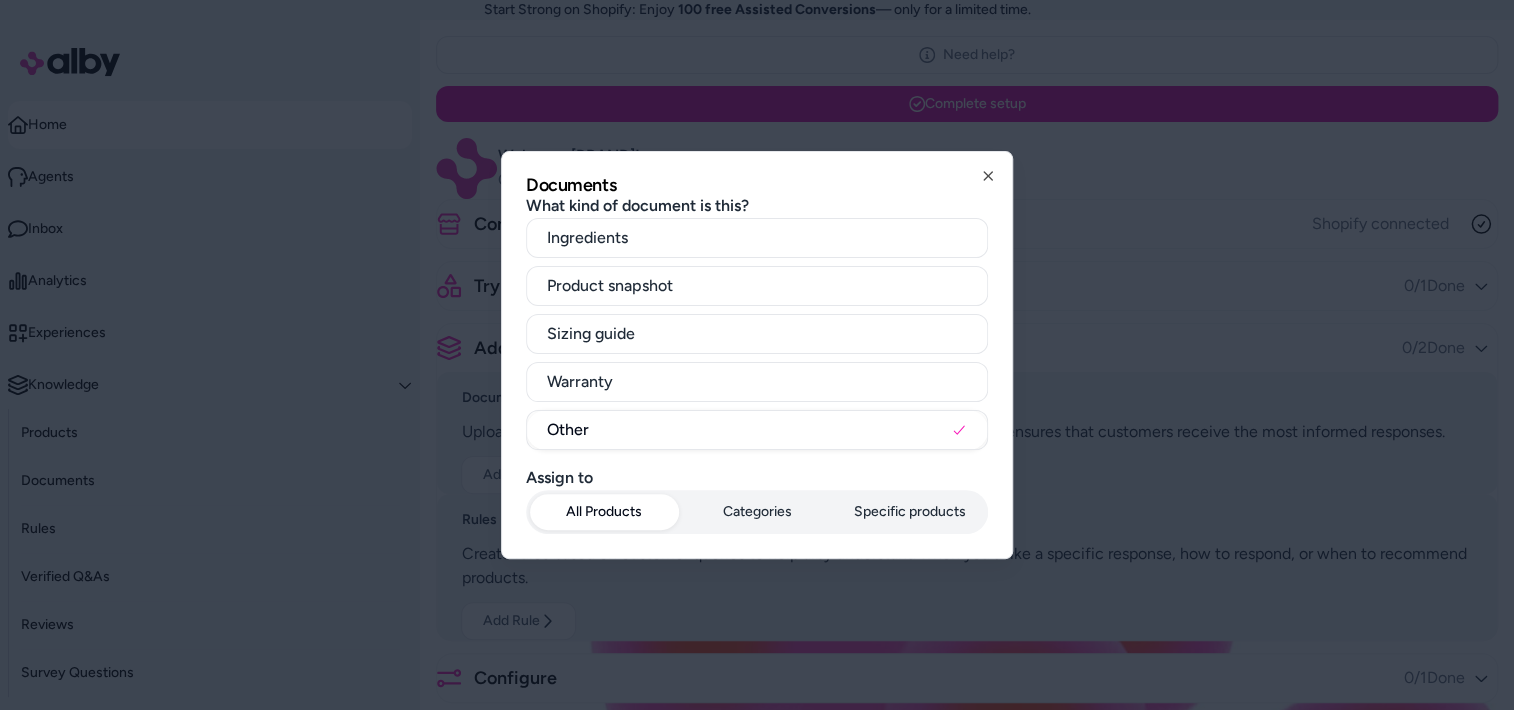 click on "Product snapshot" at bounding box center (757, 286) 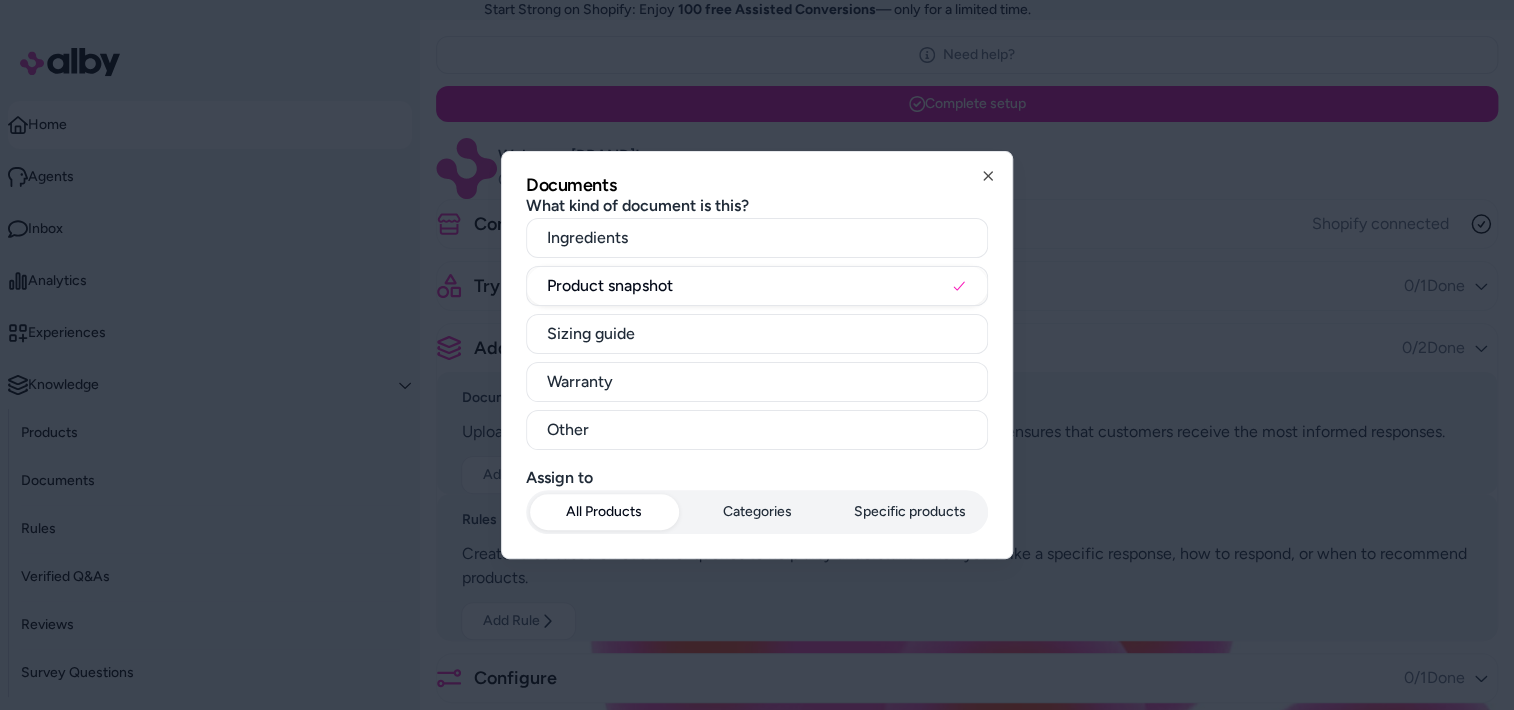 click on "Other" at bounding box center [757, 430] 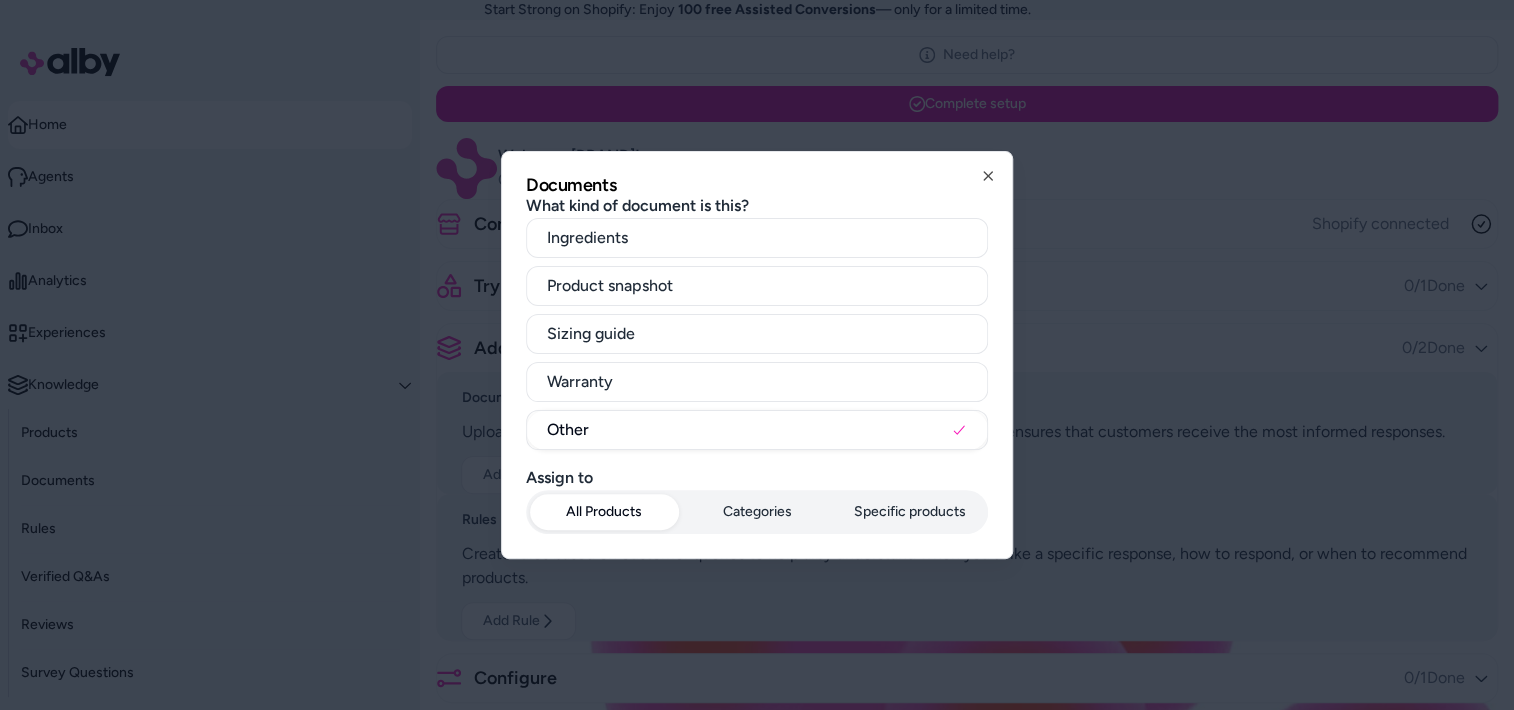 click on "All Products" at bounding box center (604, 512) 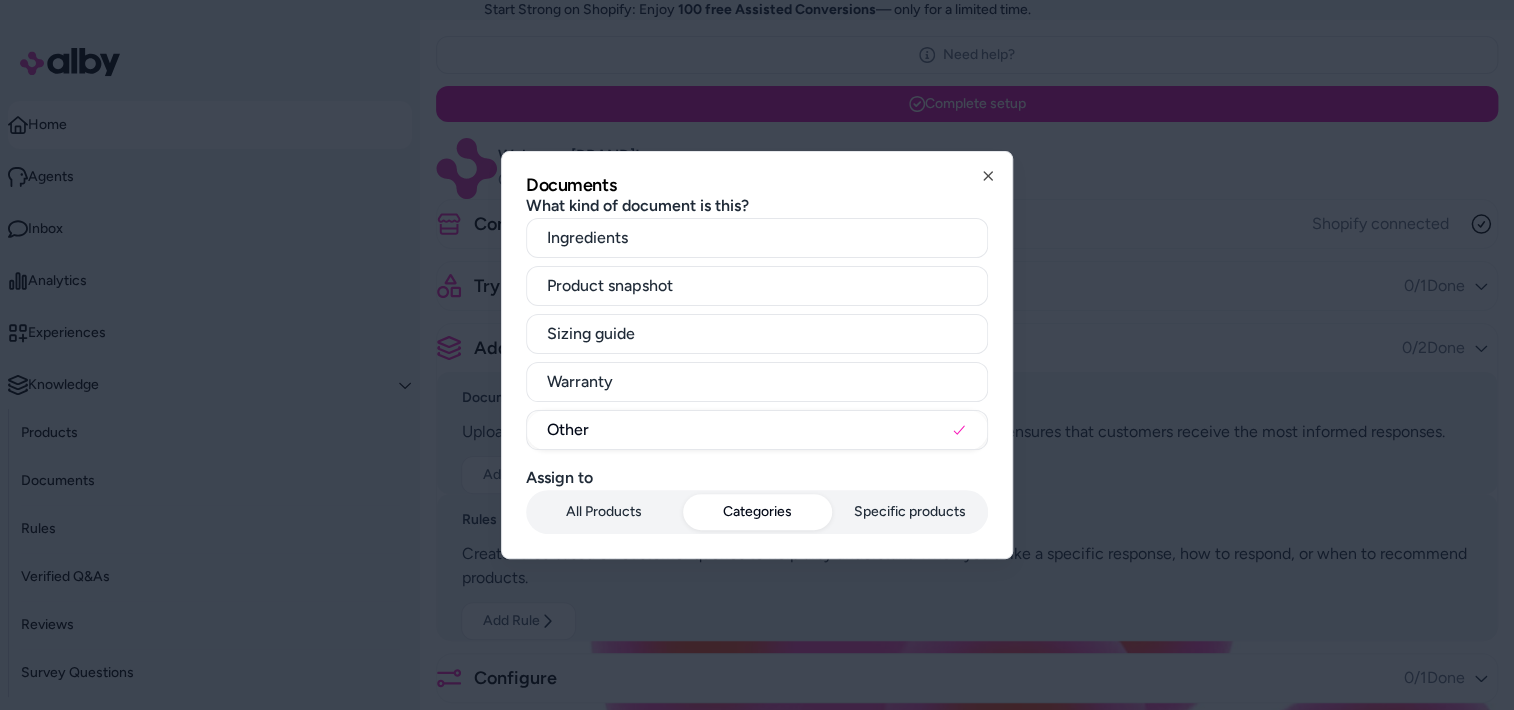 click on "Specific products" at bounding box center (909, 512) 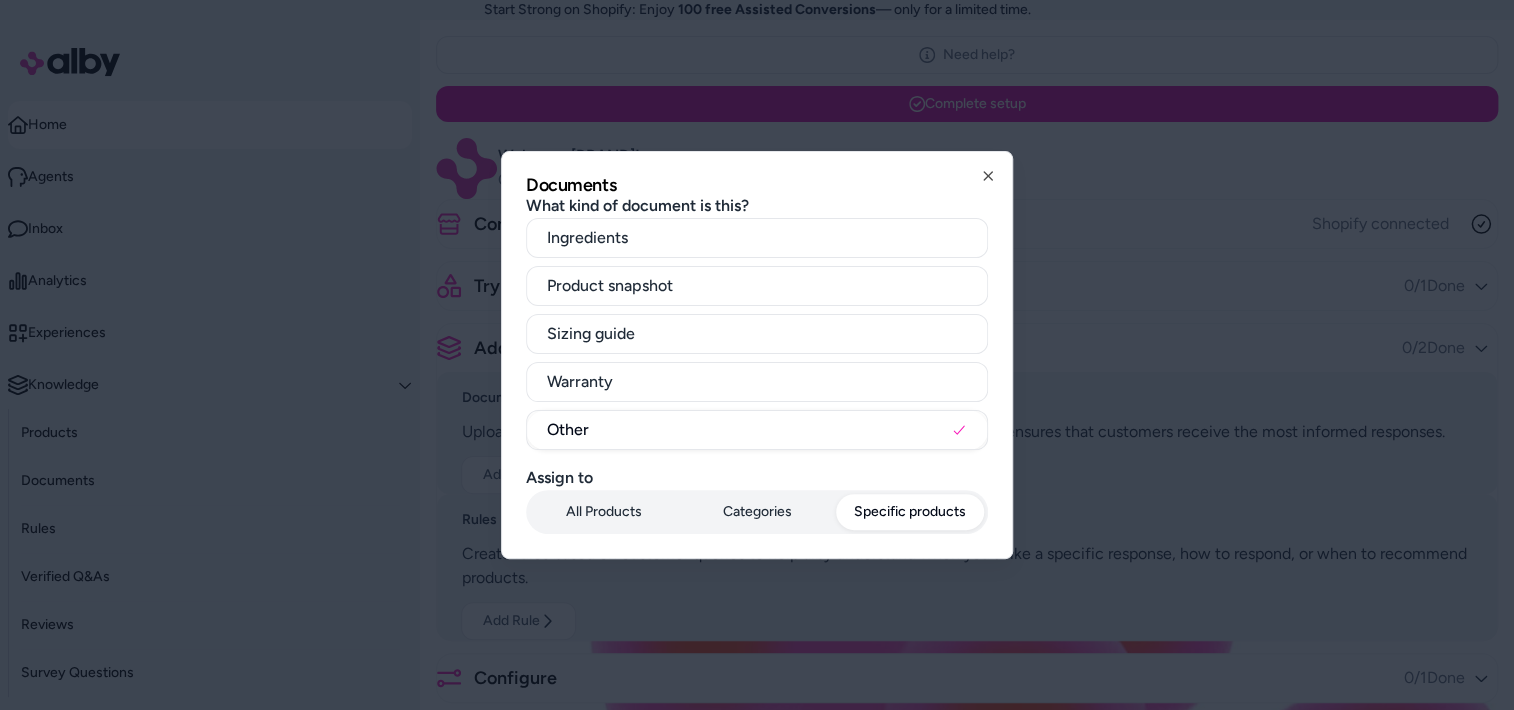 click on "Specific products" at bounding box center [909, 512] 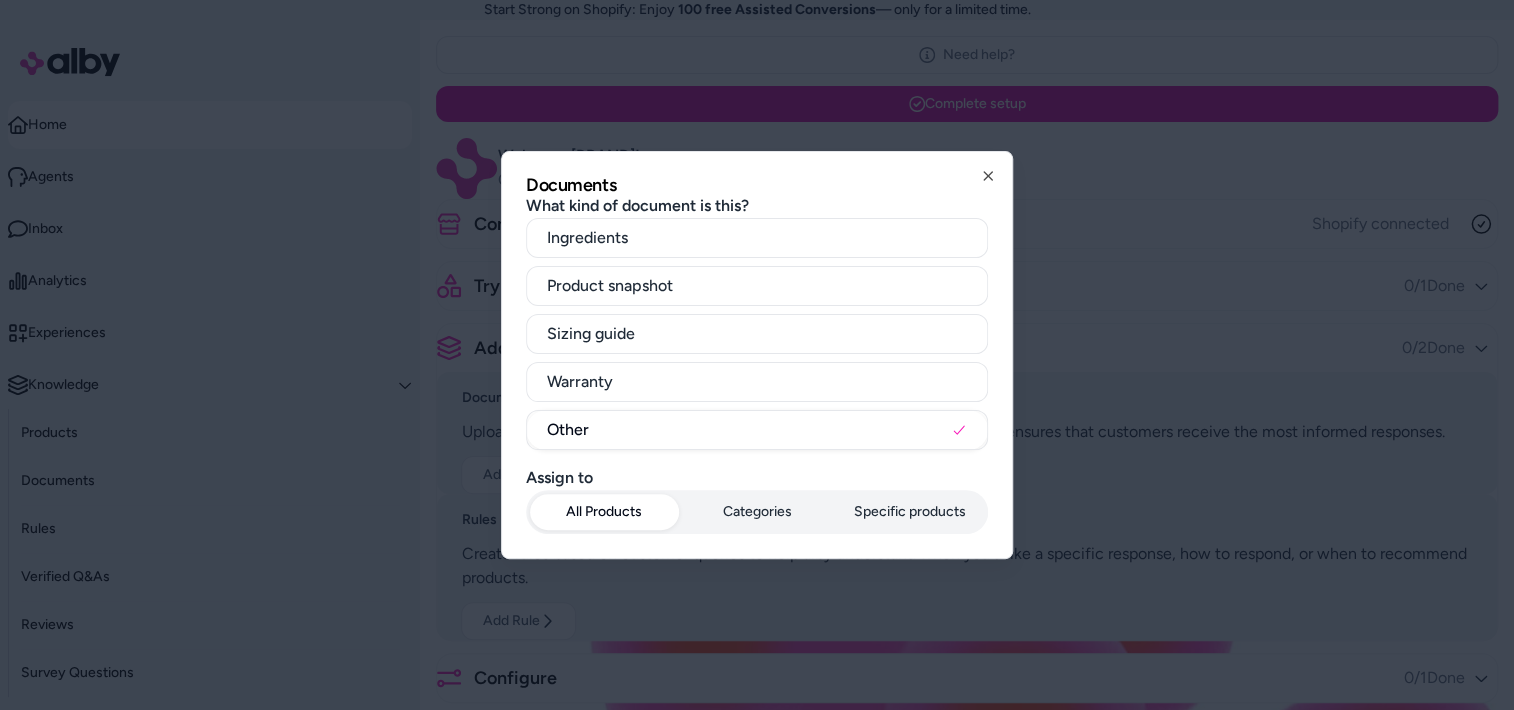 type 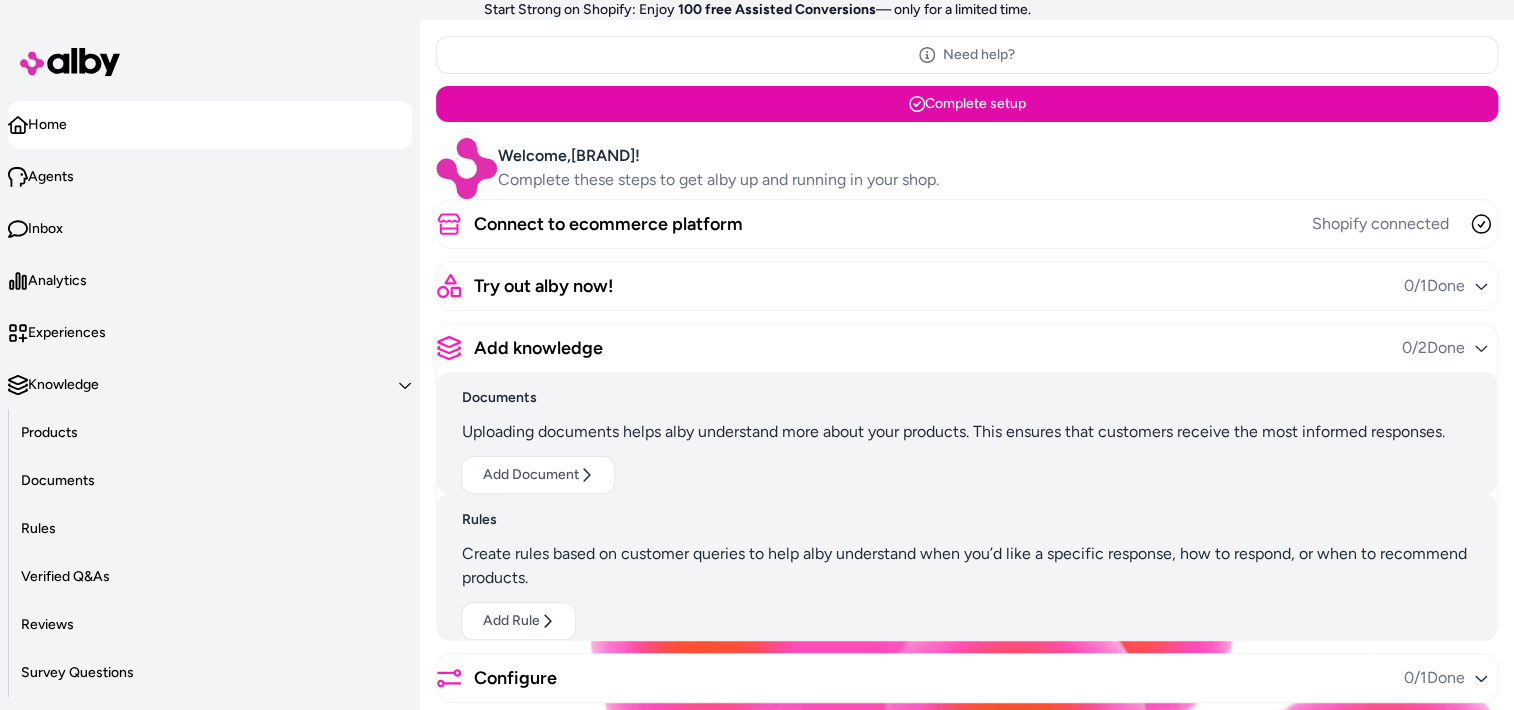 drag, startPoint x: 1512, startPoint y: 134, endPoint x: 1500, endPoint y: 457, distance: 323.22284 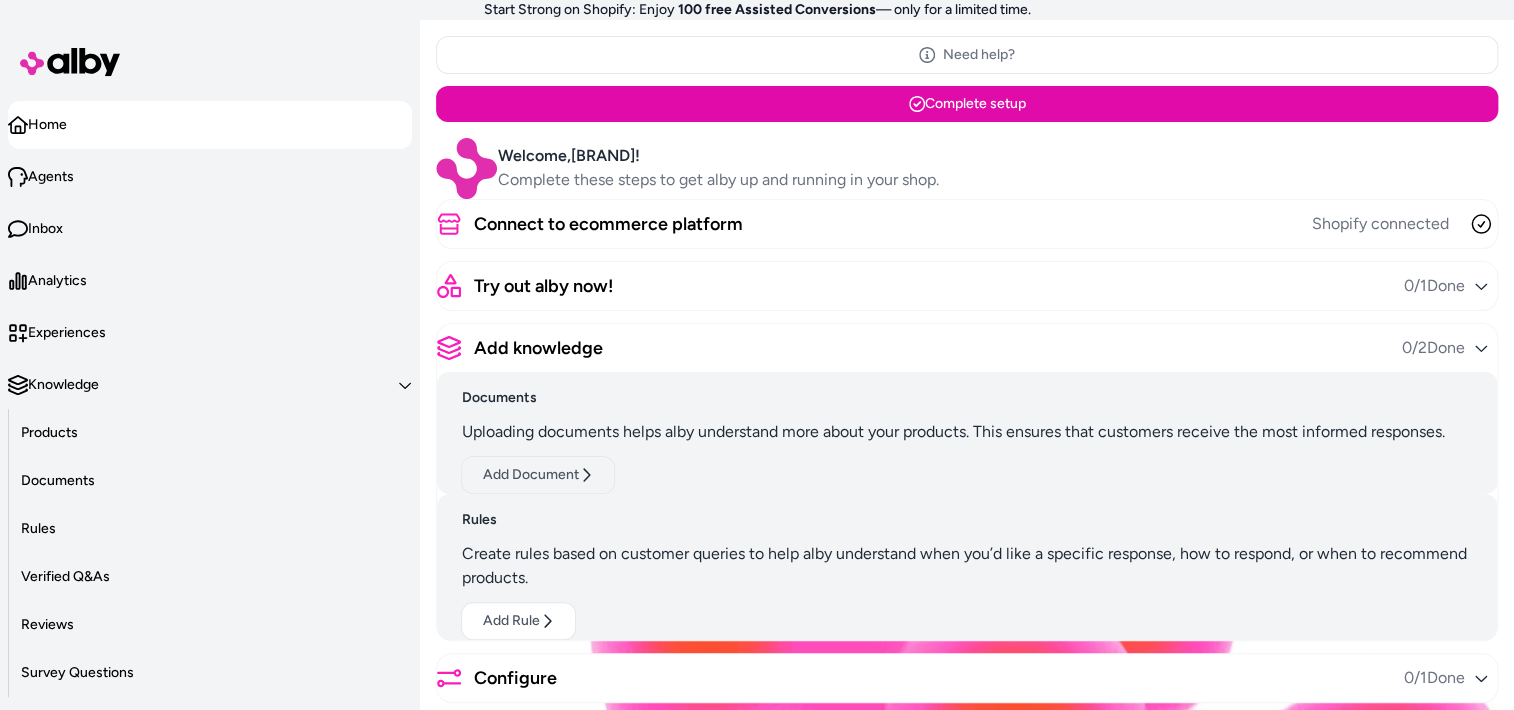 click on "Add Document" at bounding box center [538, 475] 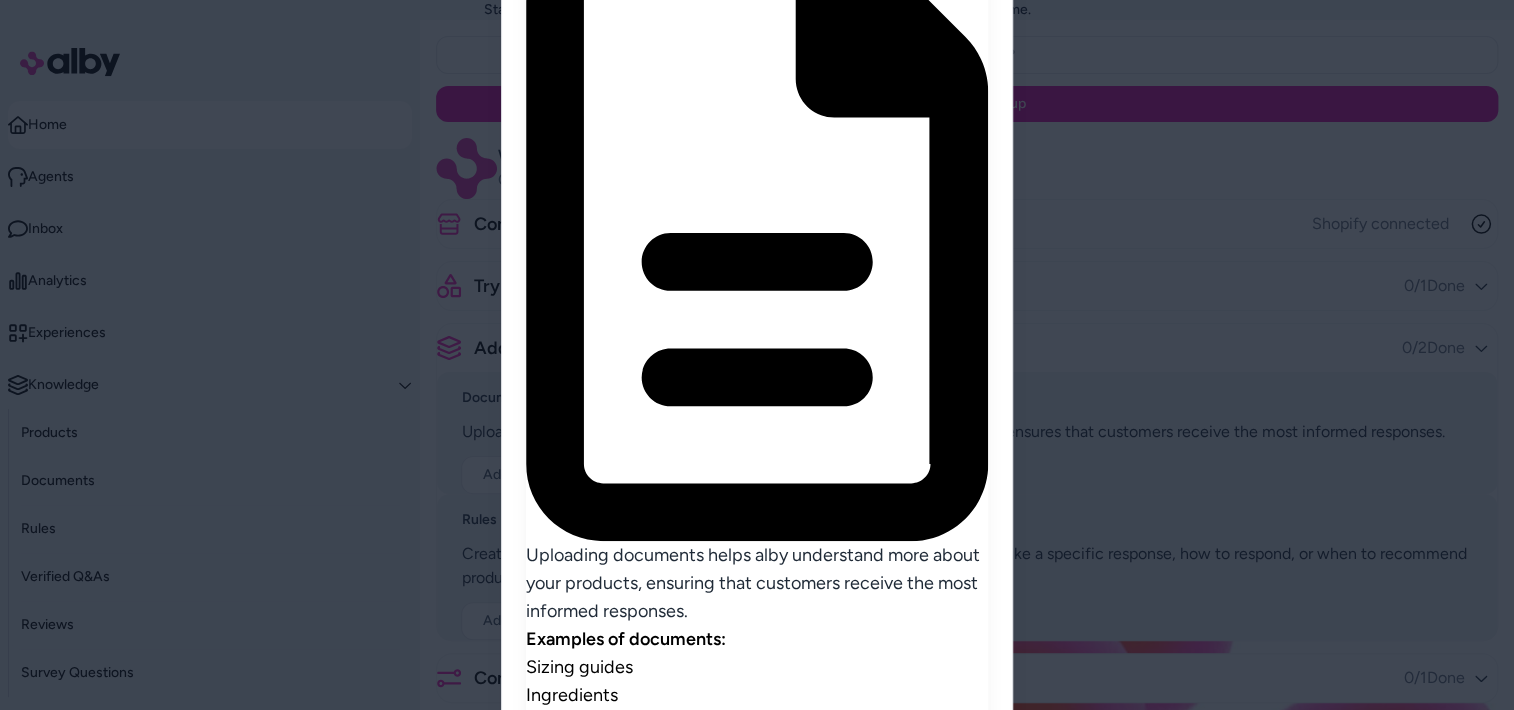 click on "Add Document" at bounding box center [603, 784] 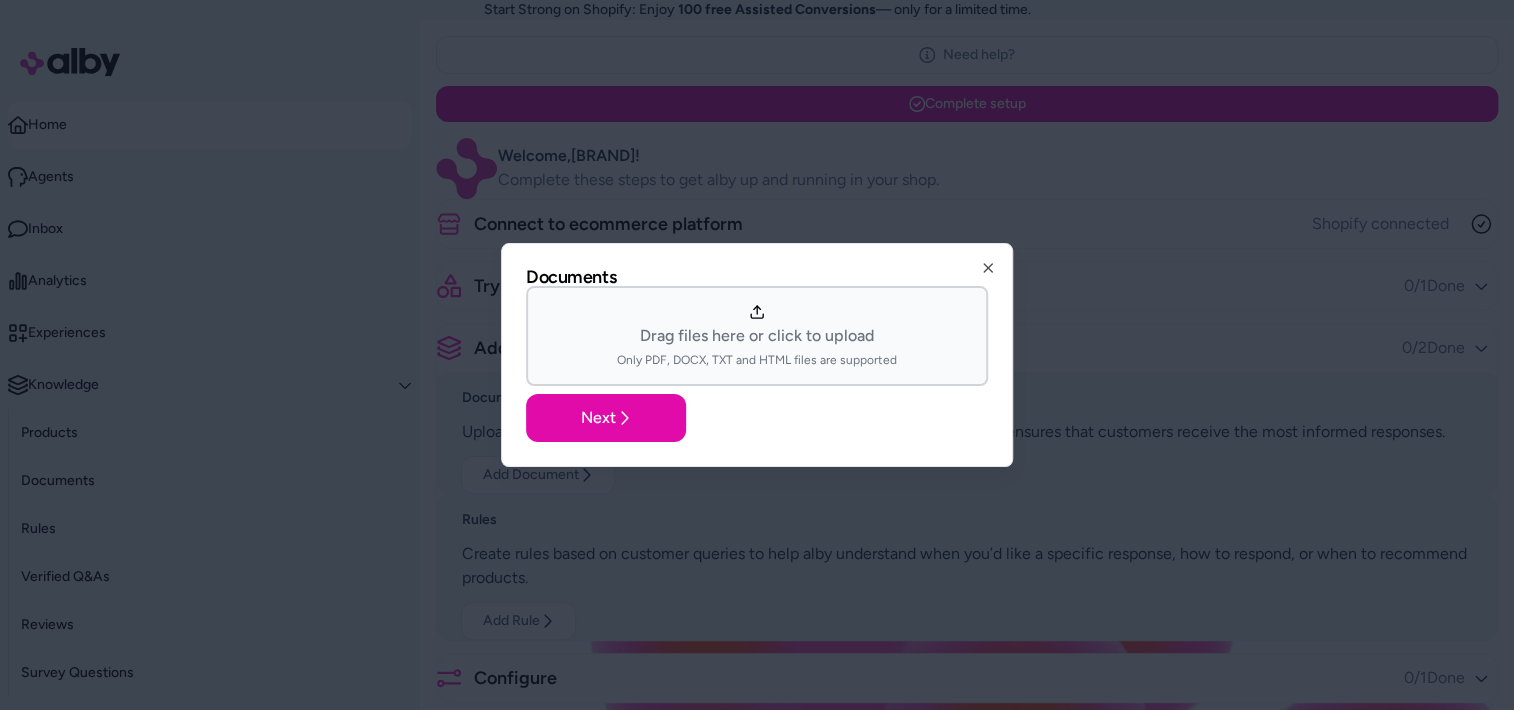 click on "Drag files here or click to upload Only PDF, DOCX, TXT and HTML files are supported" at bounding box center (757, 336) 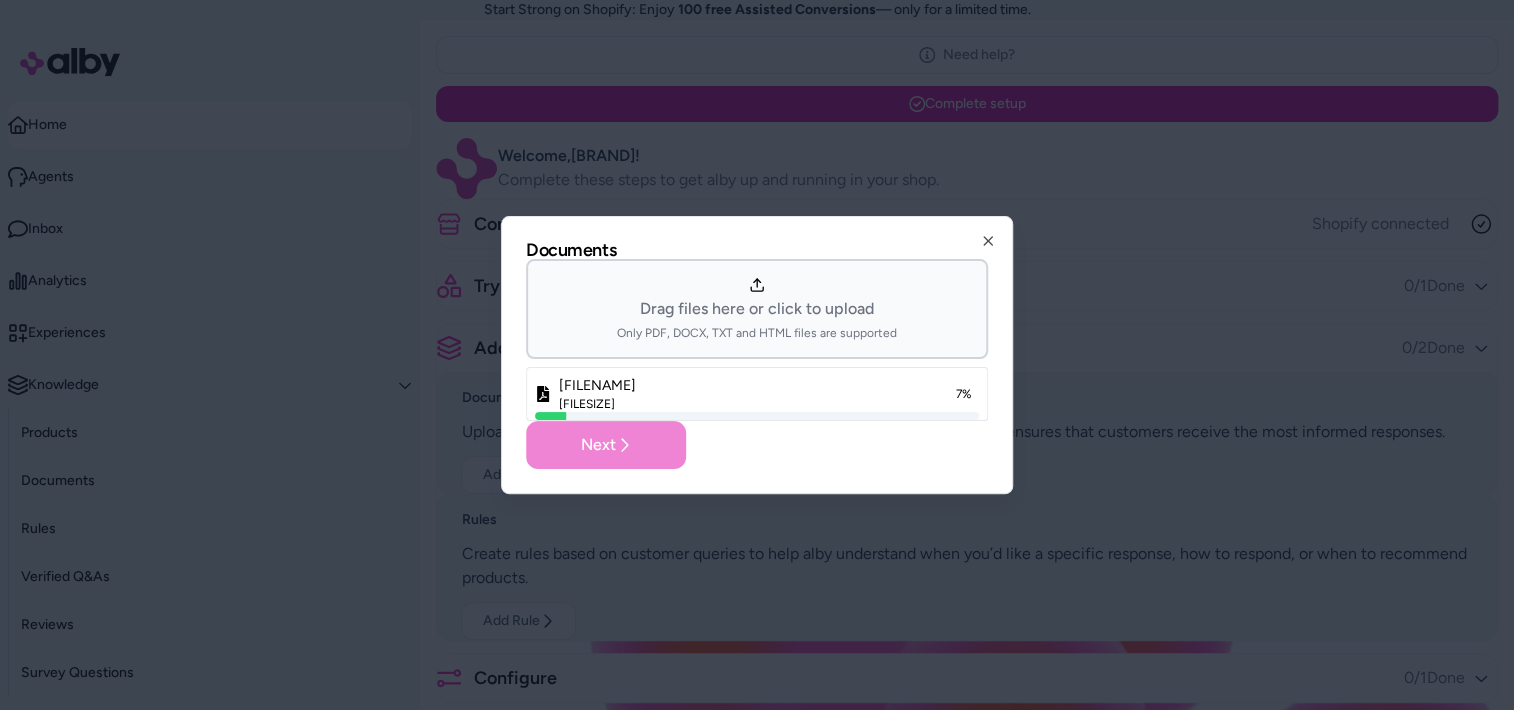 scroll, scrollTop: 0, scrollLeft: 0, axis: both 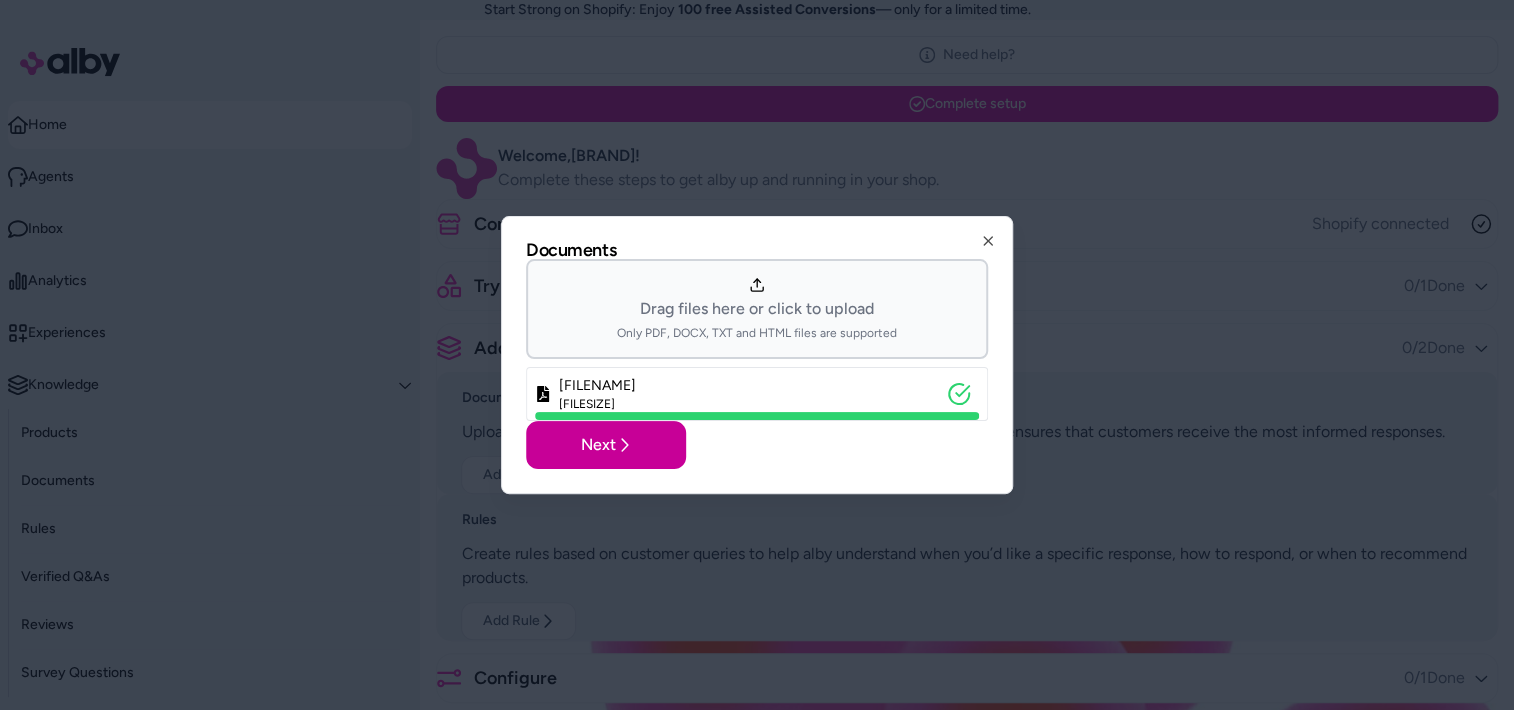 click on "Next" at bounding box center [606, 445] 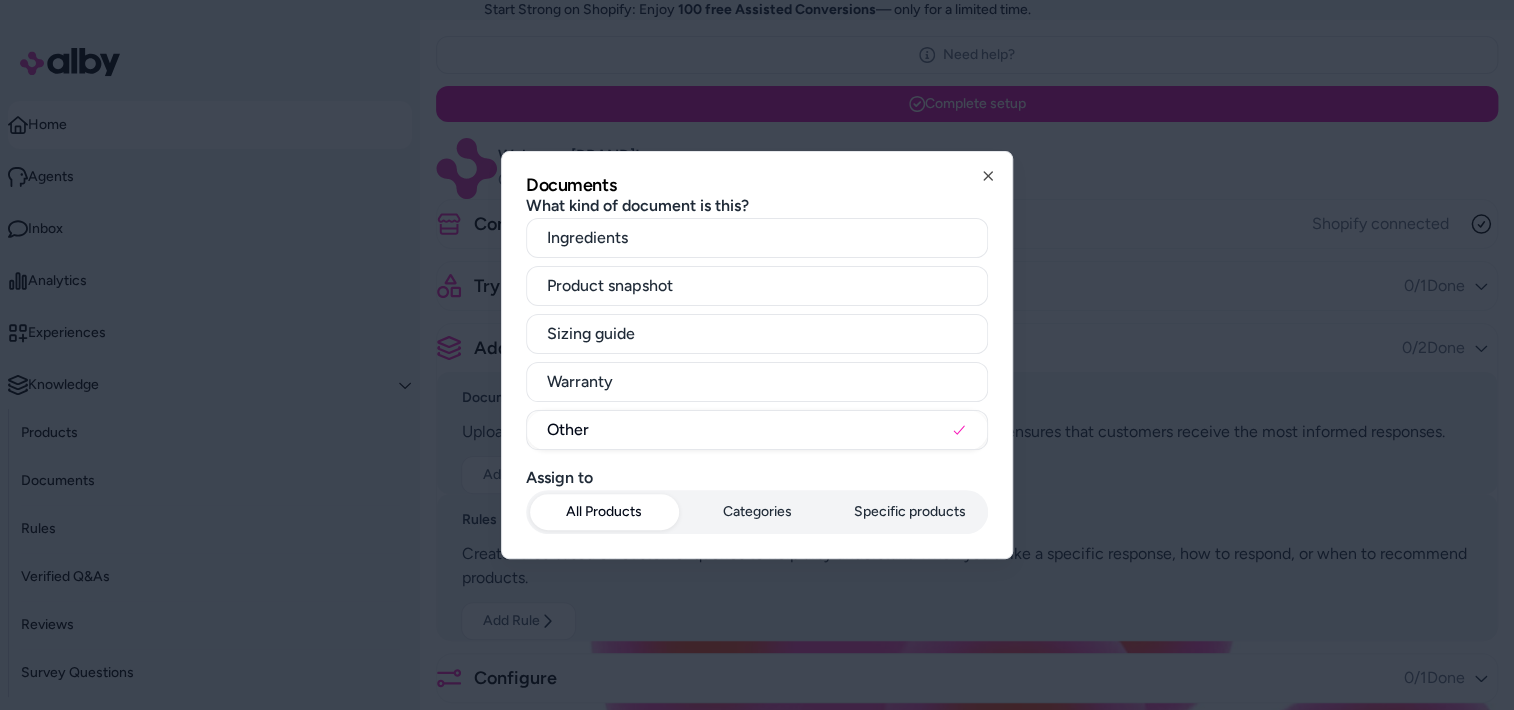 click on "All Products" at bounding box center (604, 512) 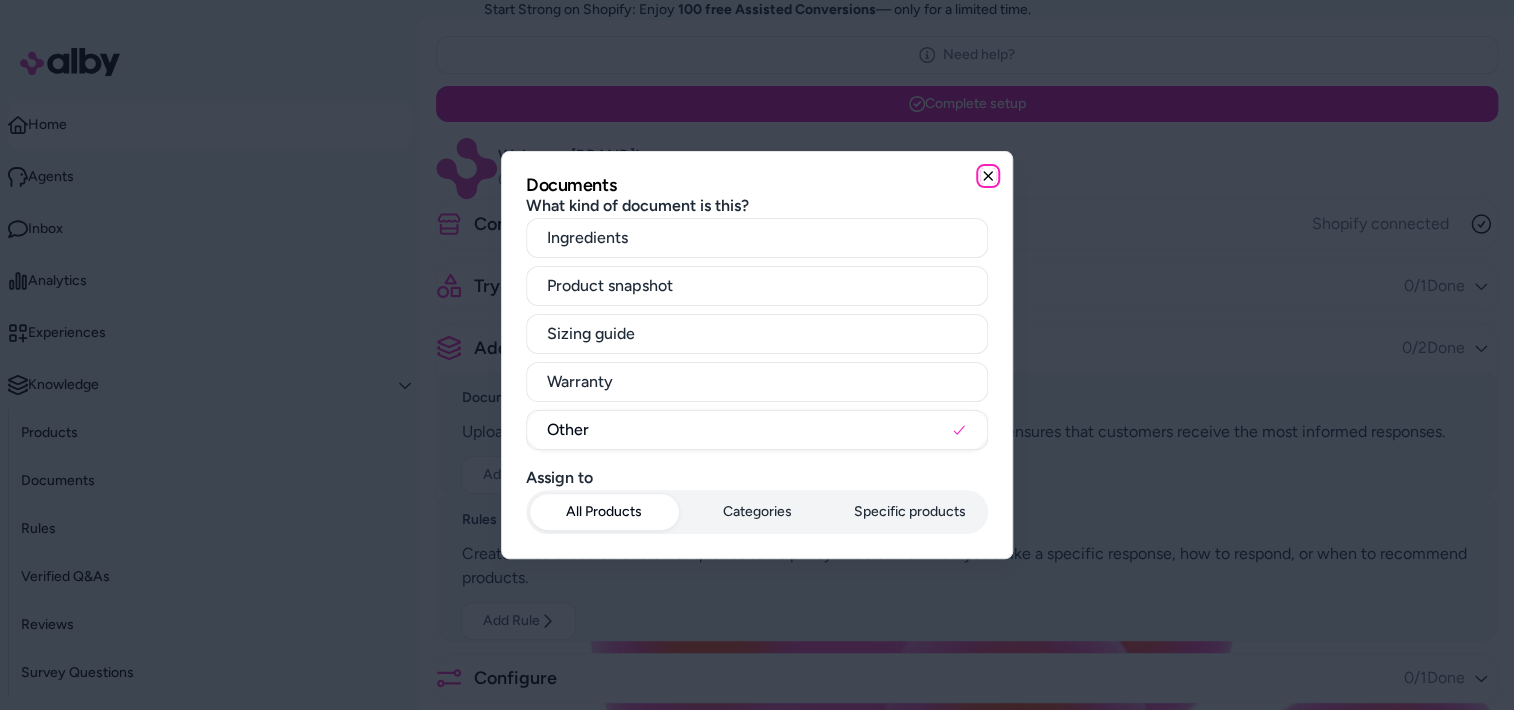 click at bounding box center (988, 176) 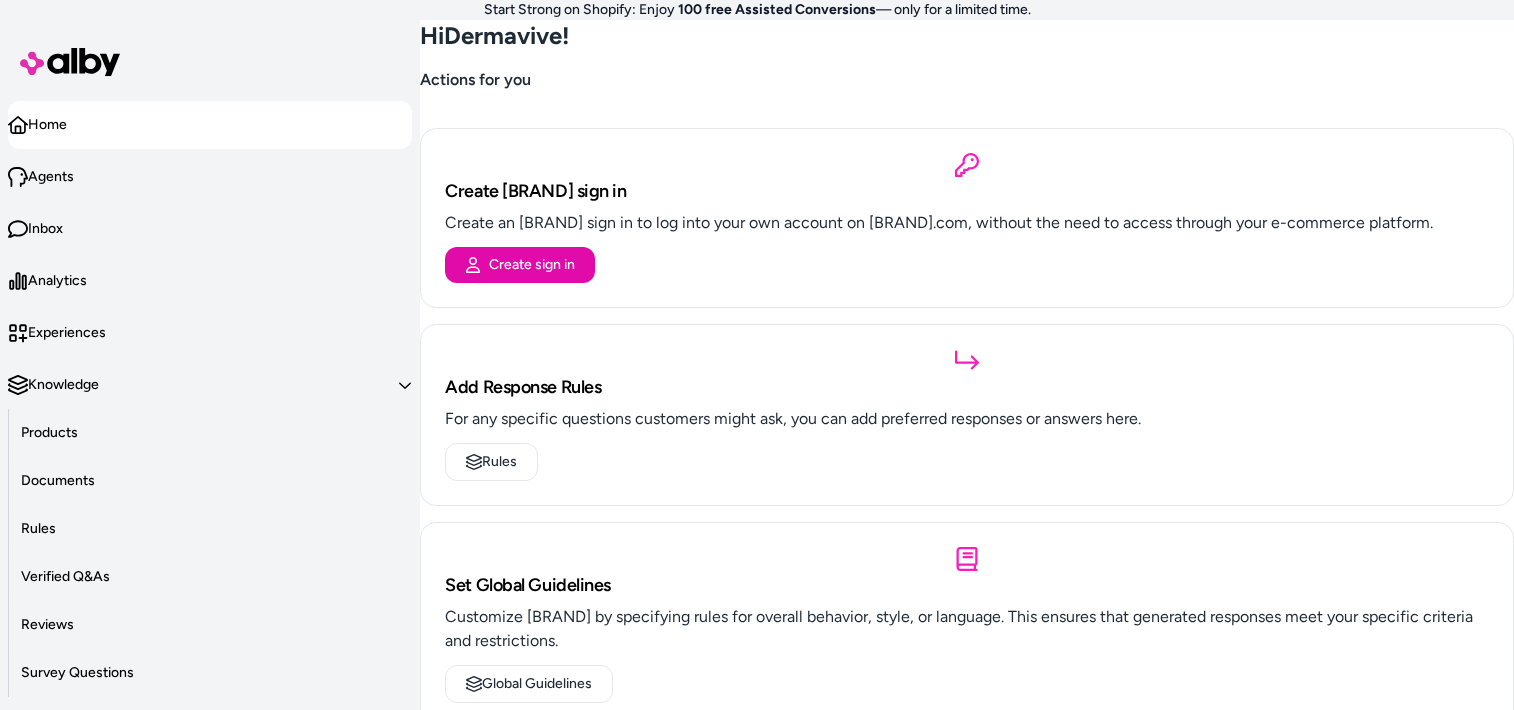 scroll, scrollTop: 0, scrollLeft: 0, axis: both 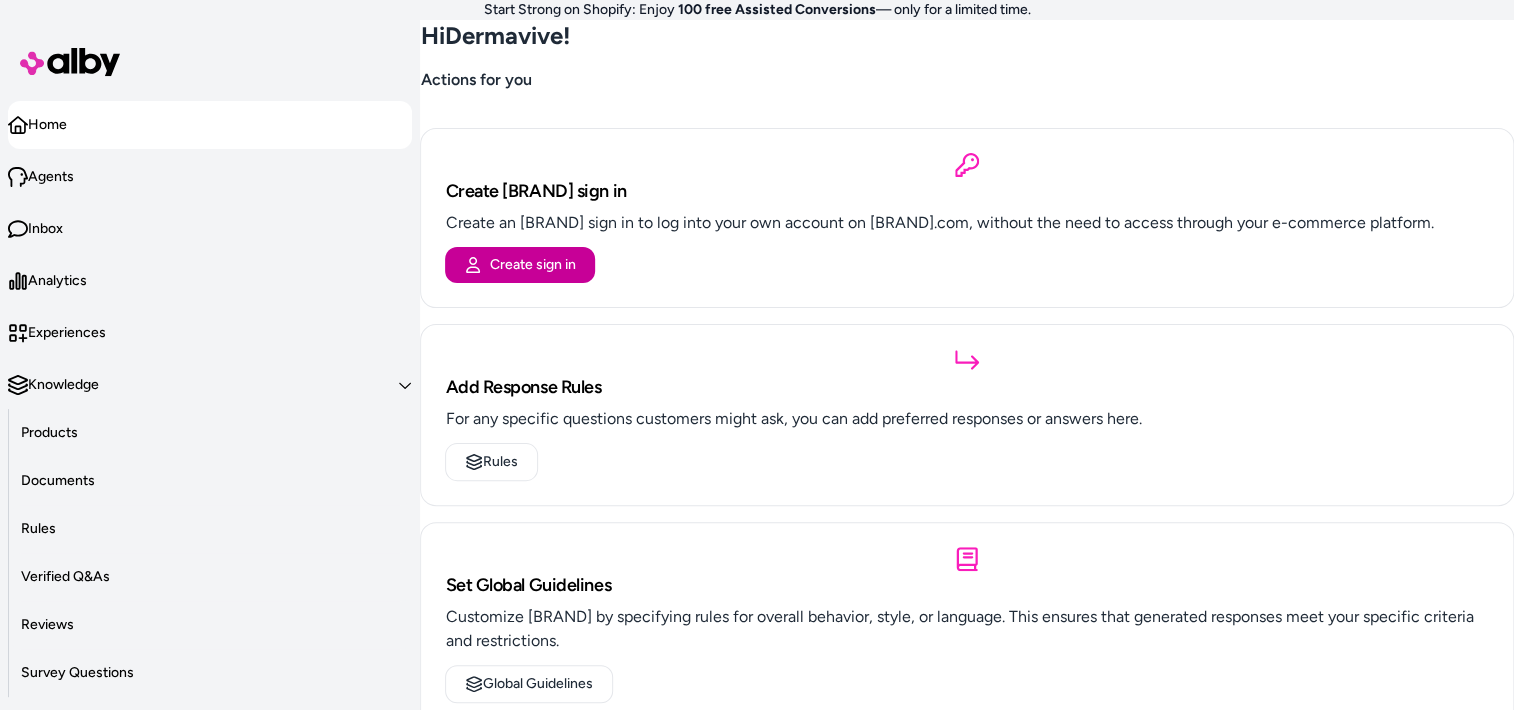 click on "Create sign in" at bounding box center (520, 265) 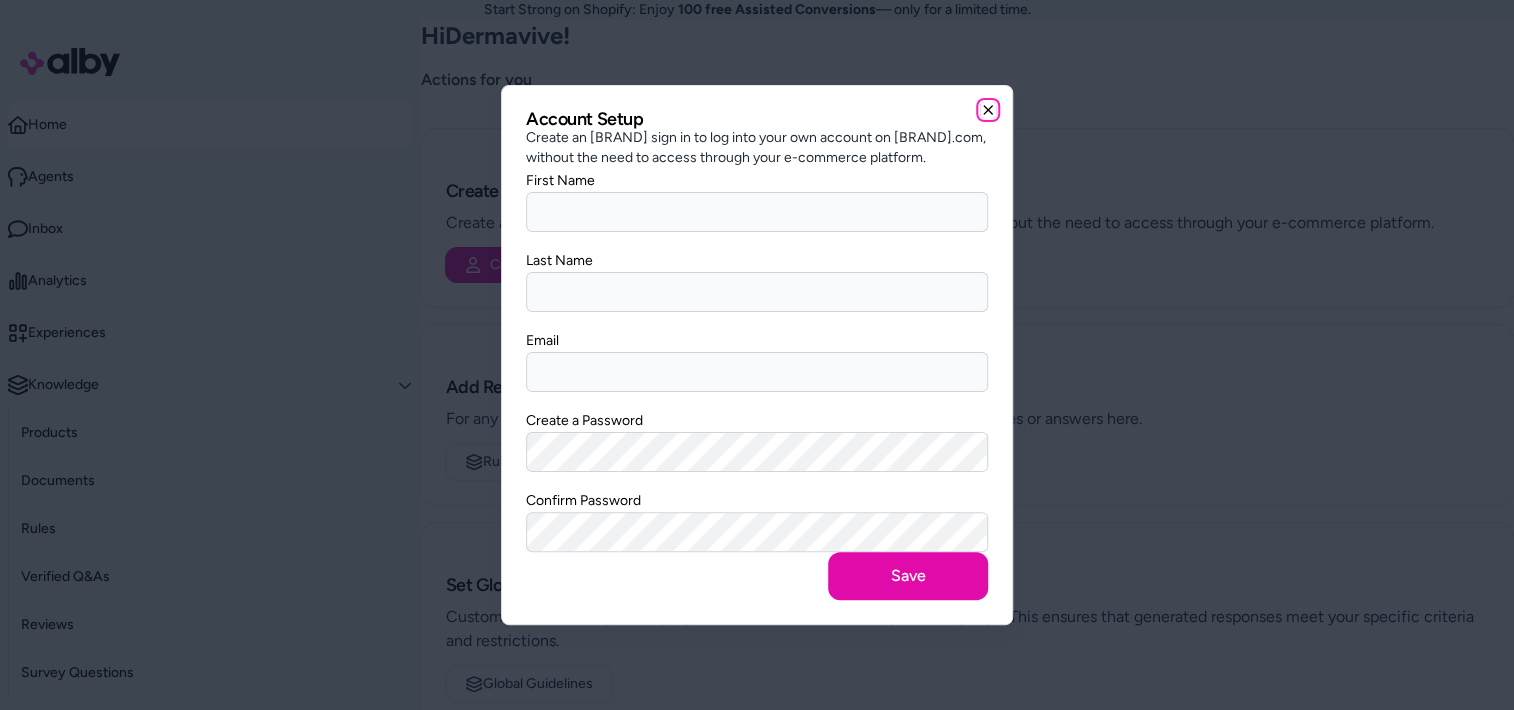 click at bounding box center (988, 110) 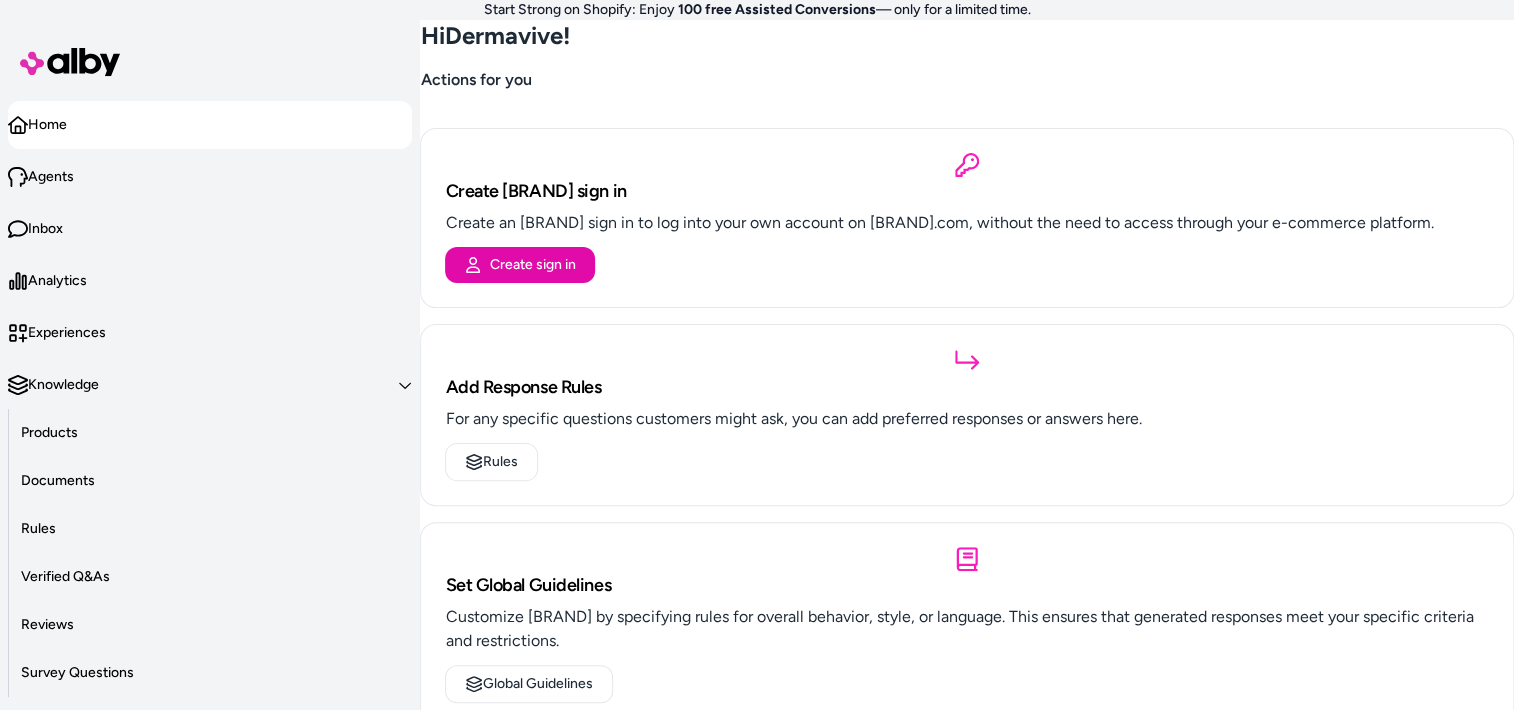 scroll, scrollTop: 212, scrollLeft: 0, axis: vertical 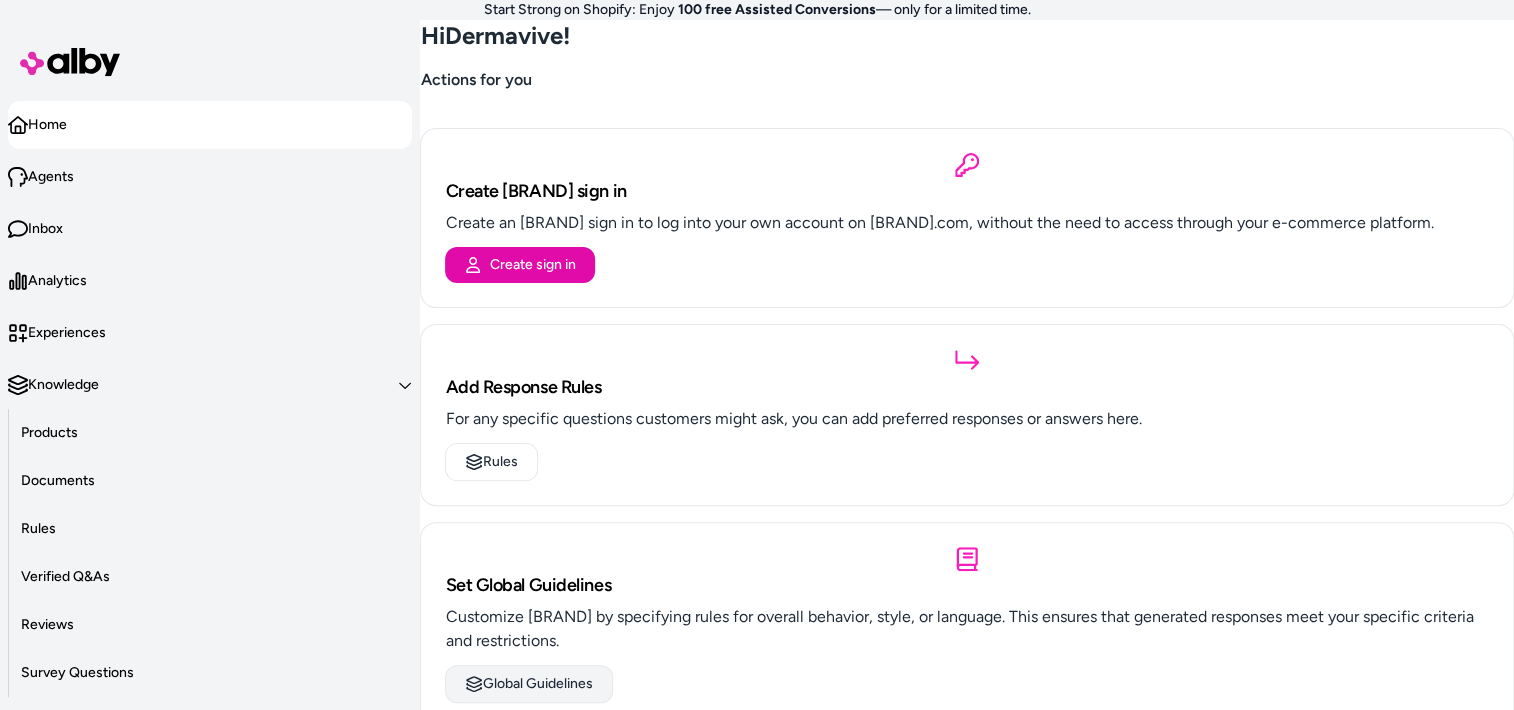 click on "Global Guidelines" at bounding box center [529, 684] 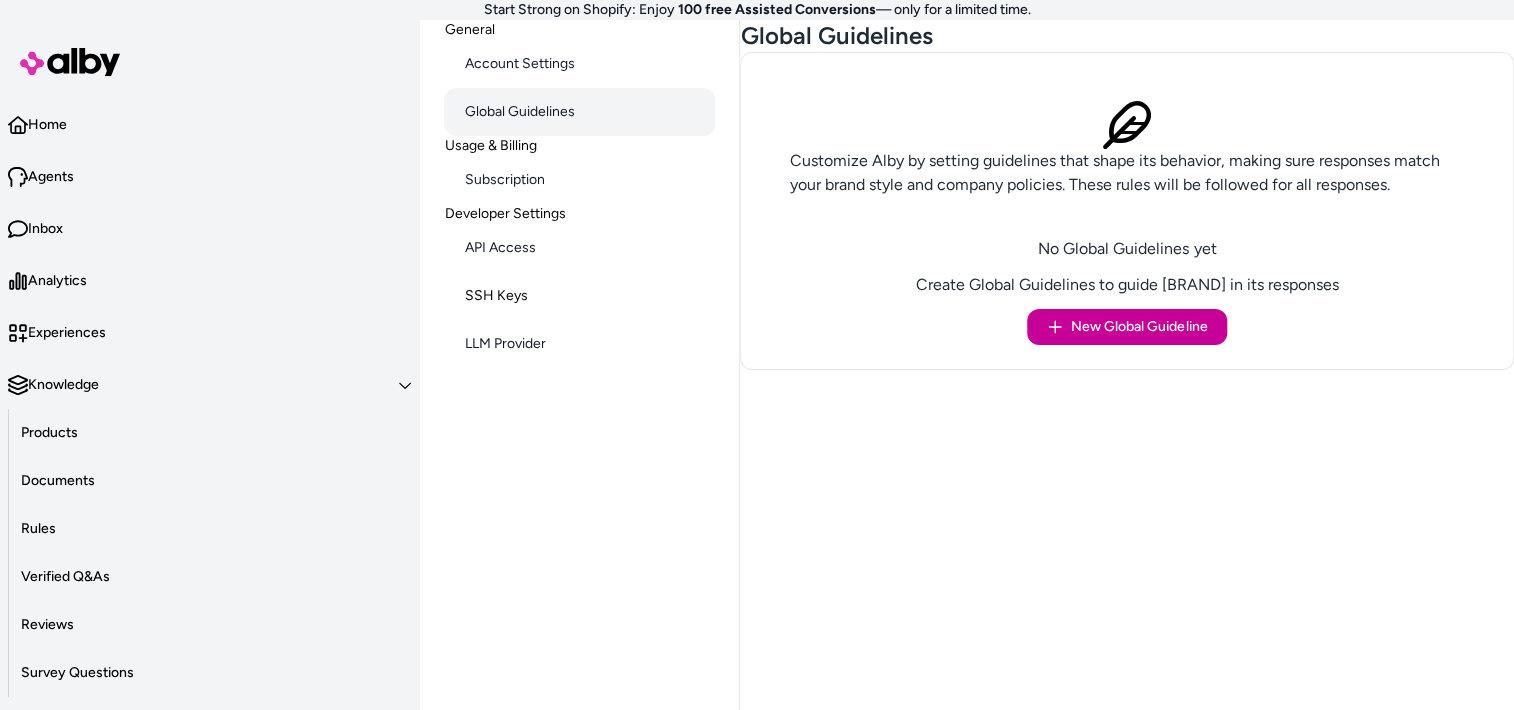click on "New Global Guideline" at bounding box center (1127, 327) 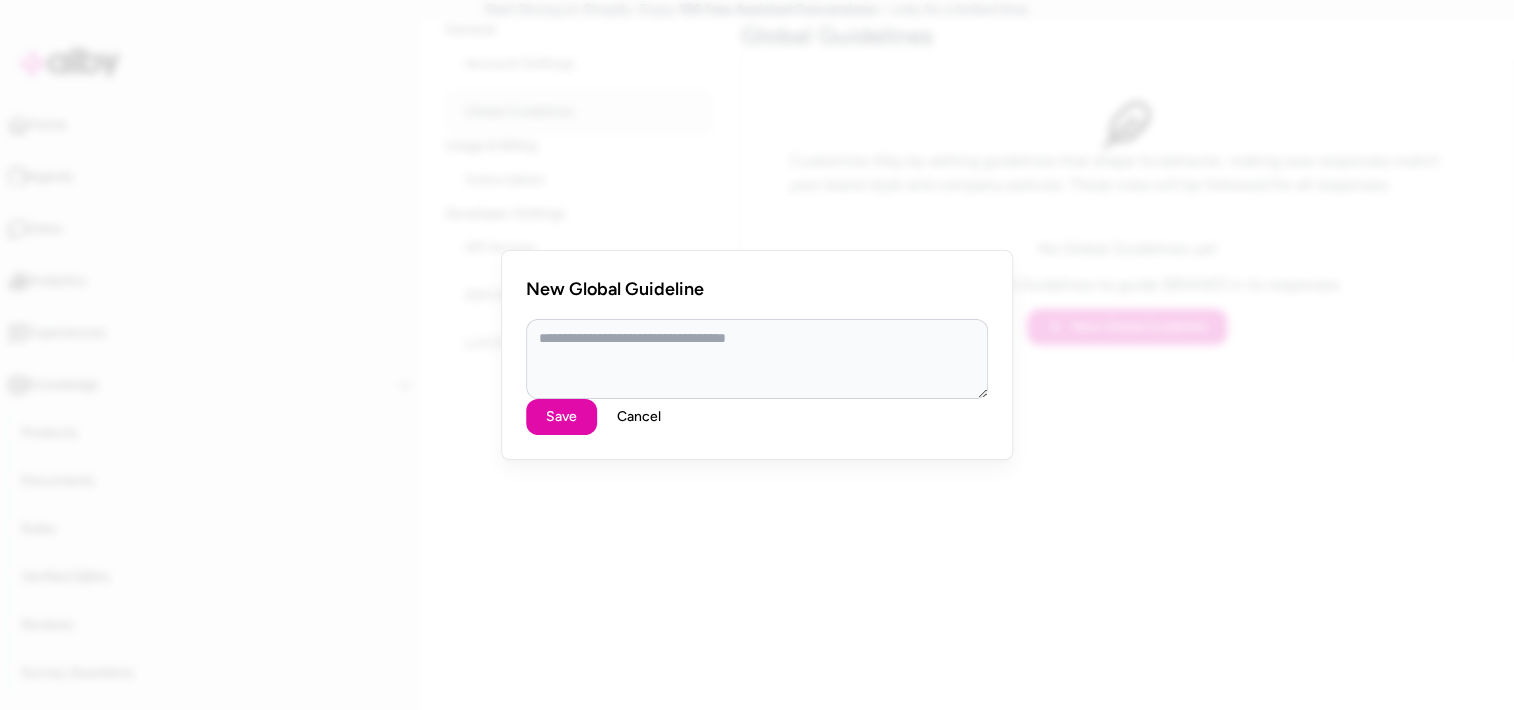 click on "Cancel" at bounding box center [639, 417] 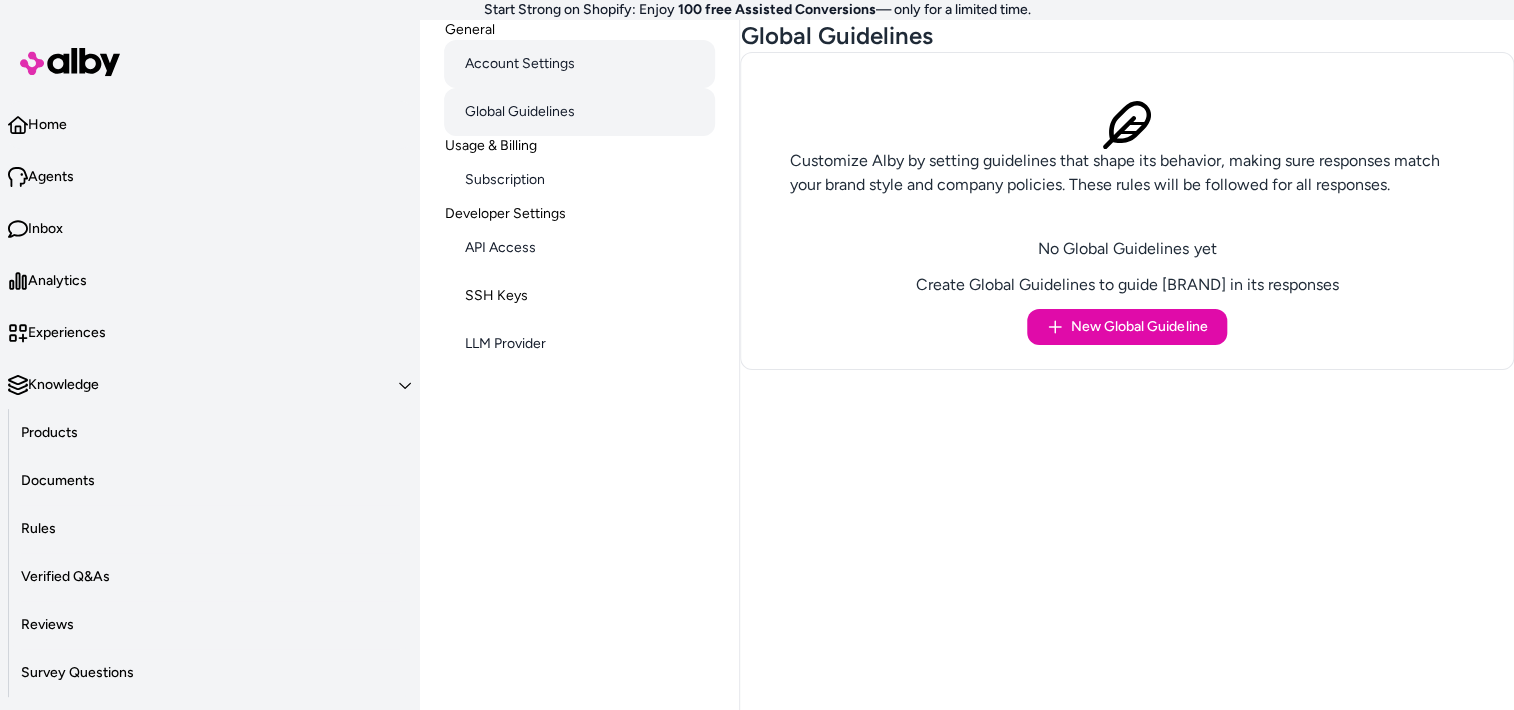 click on "Account Settings" at bounding box center [579, 64] 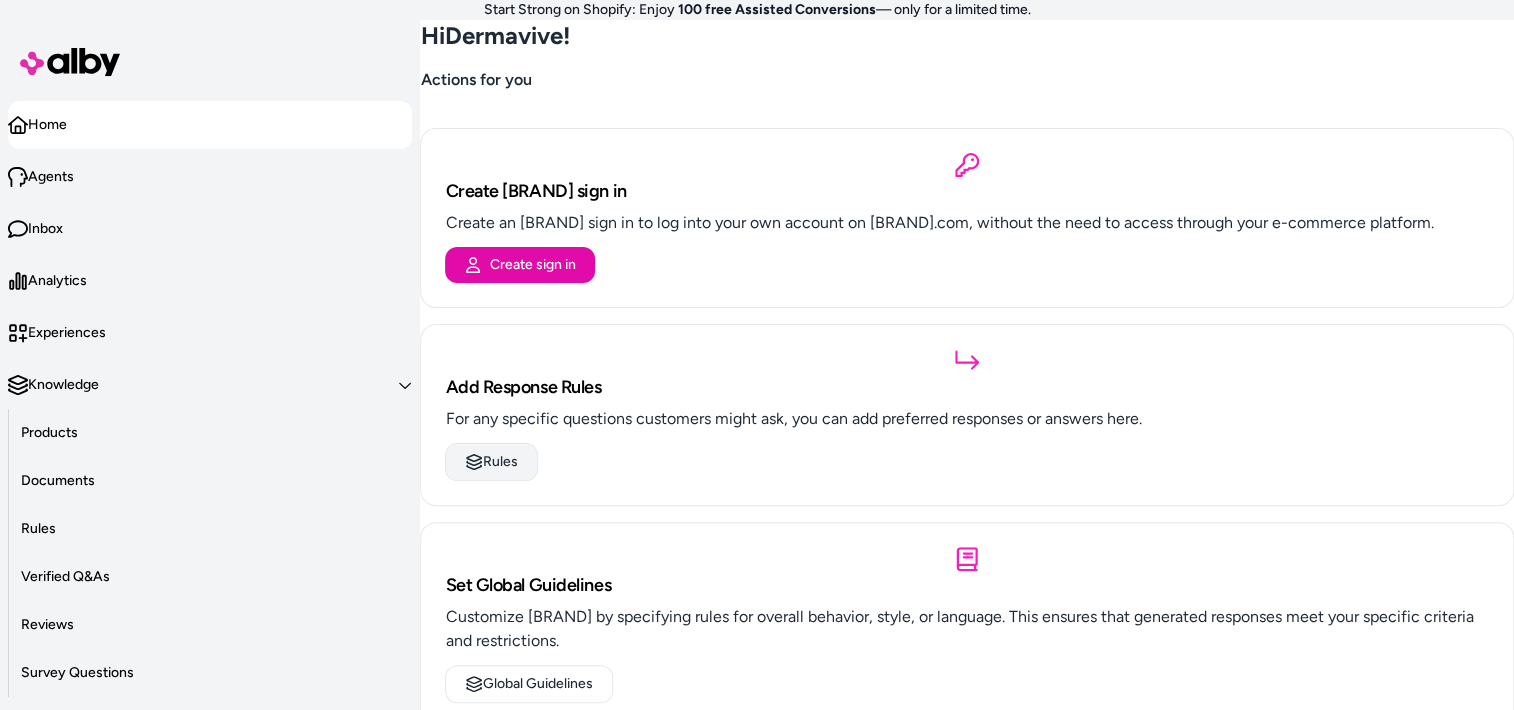 click on "Rules" at bounding box center (491, 462) 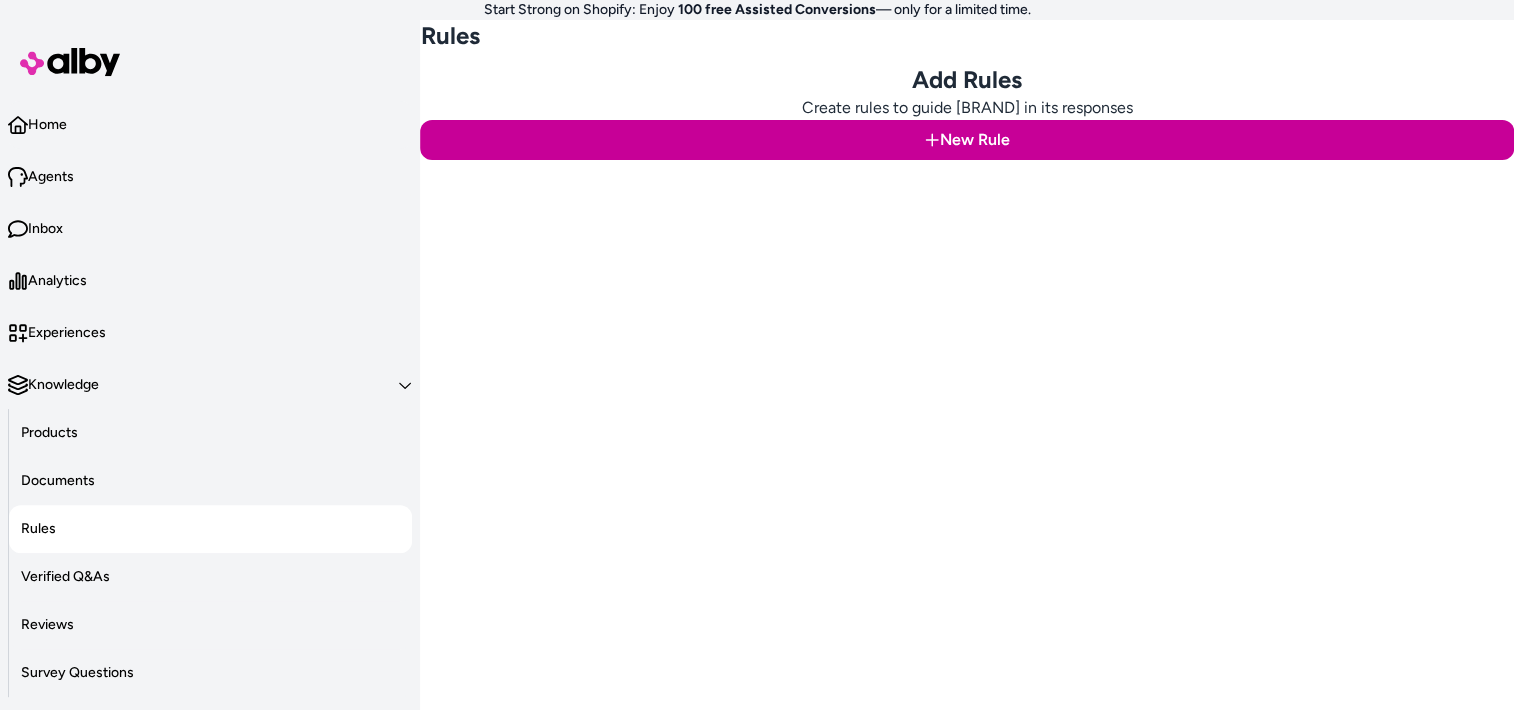 click on "New Rule" at bounding box center (967, 140) 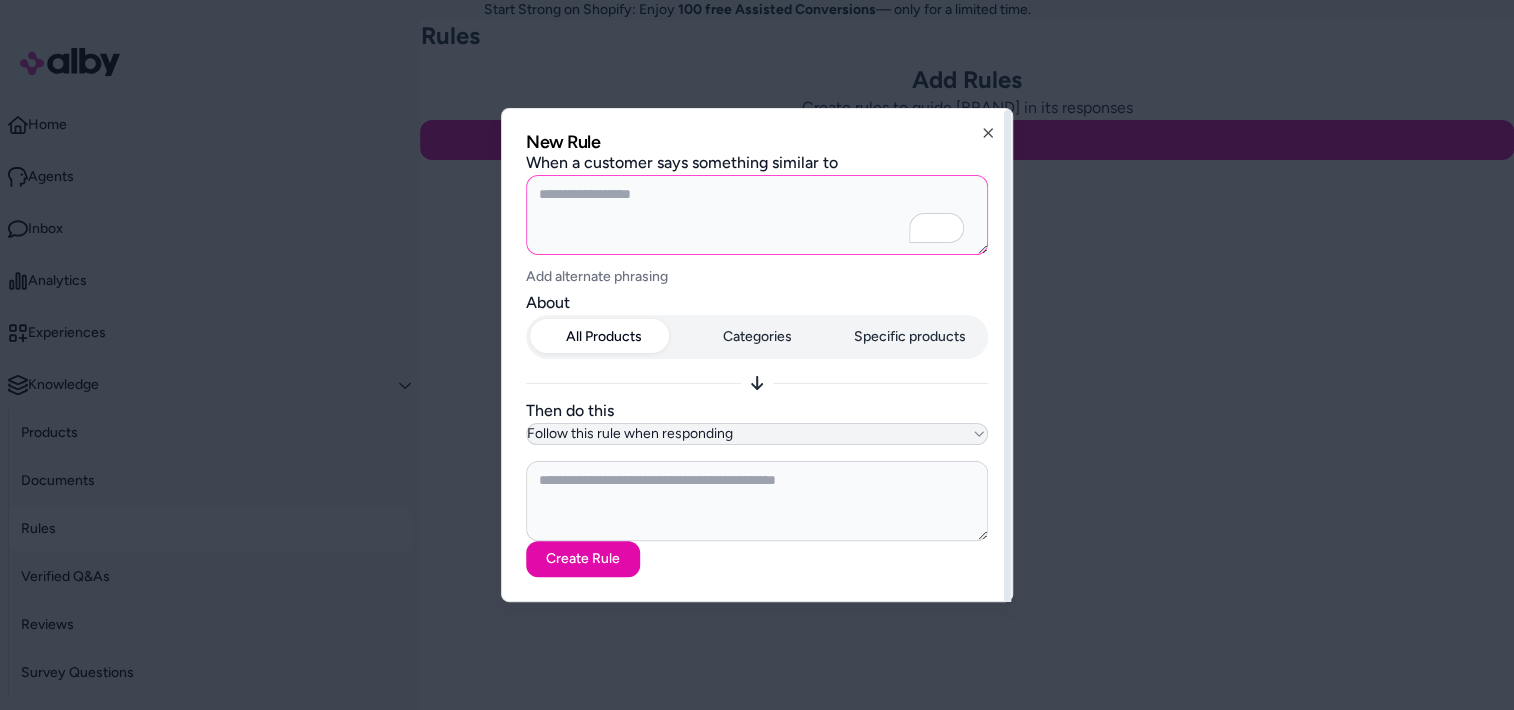 click on "Follow this rule when responding" at bounding box center (757, 434) 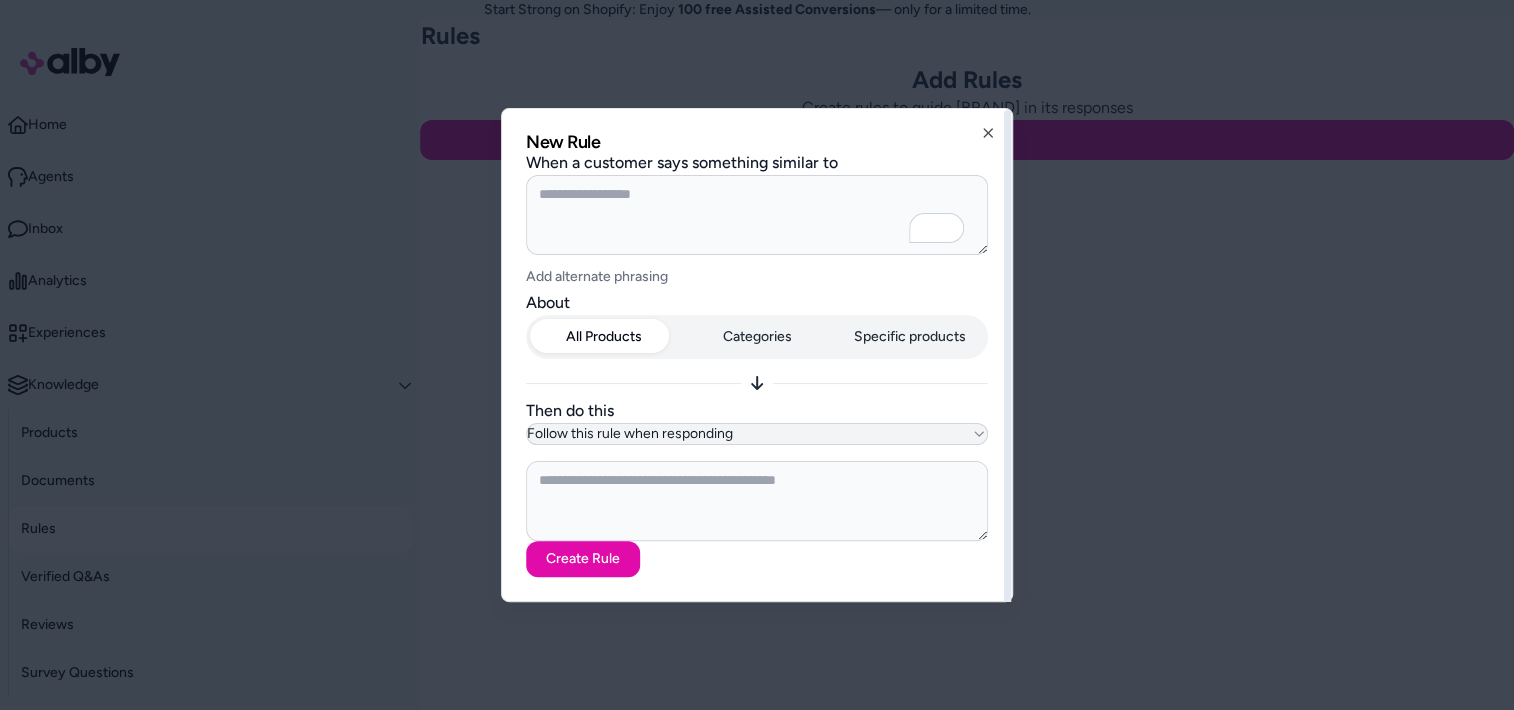 click on "Follow this rule when responding" at bounding box center (757, 434) 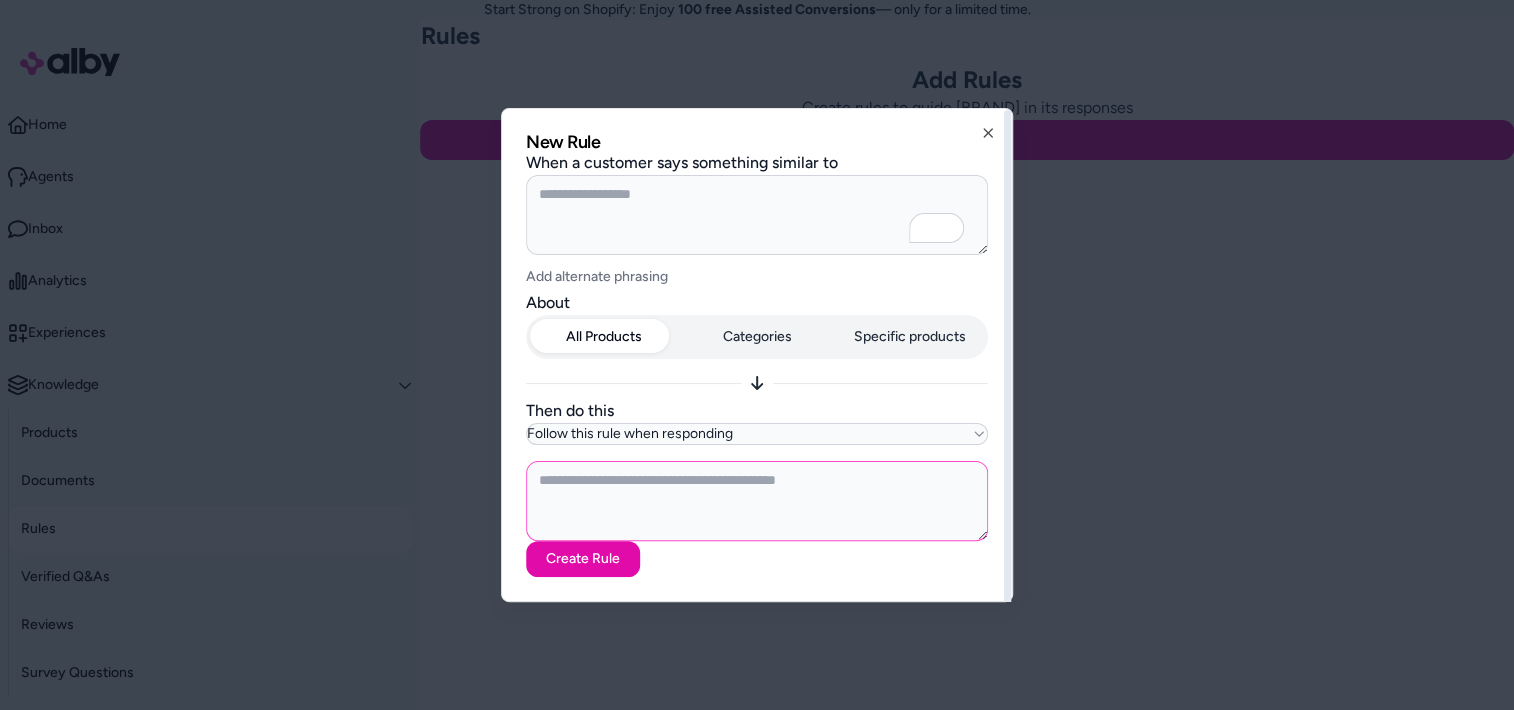 click at bounding box center [757, 501] 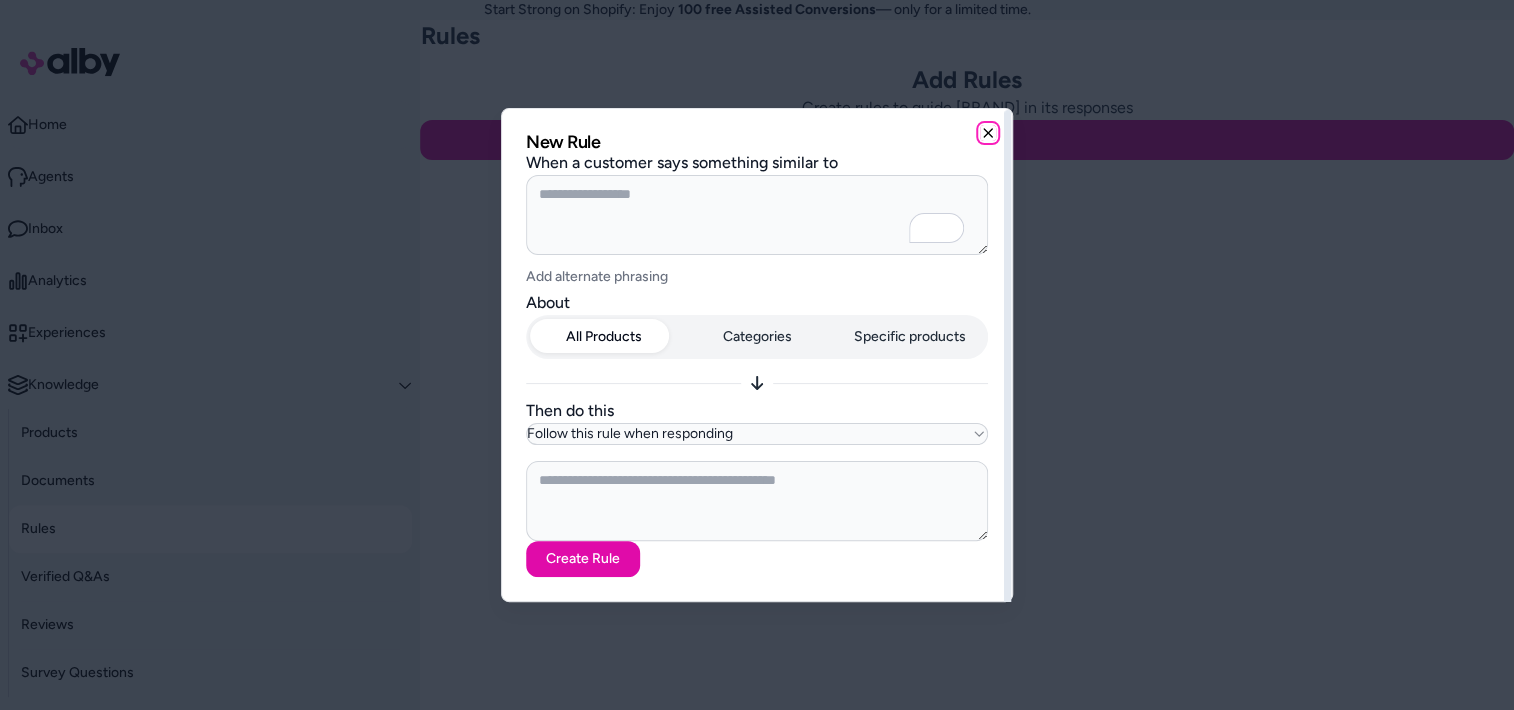 click at bounding box center [988, 133] 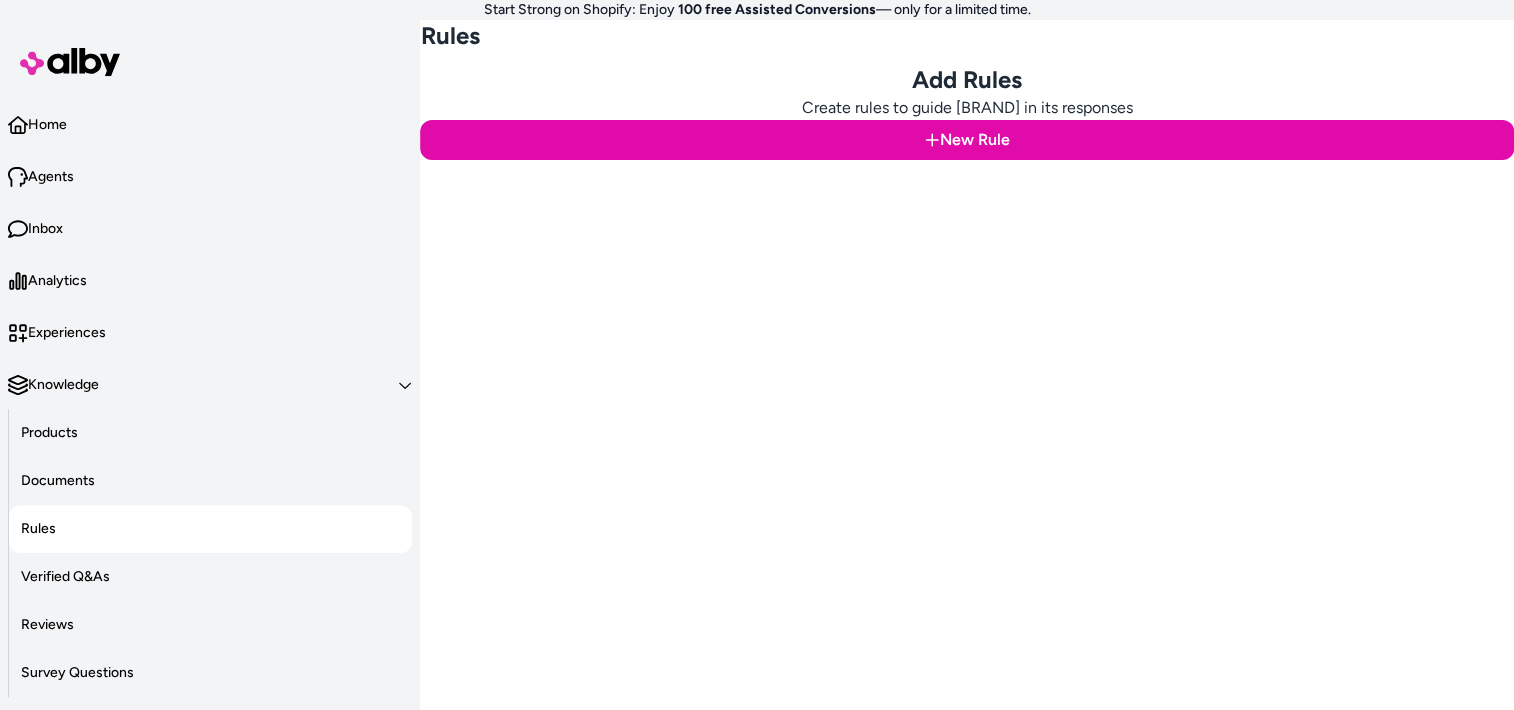 scroll, scrollTop: 156, scrollLeft: 0, axis: vertical 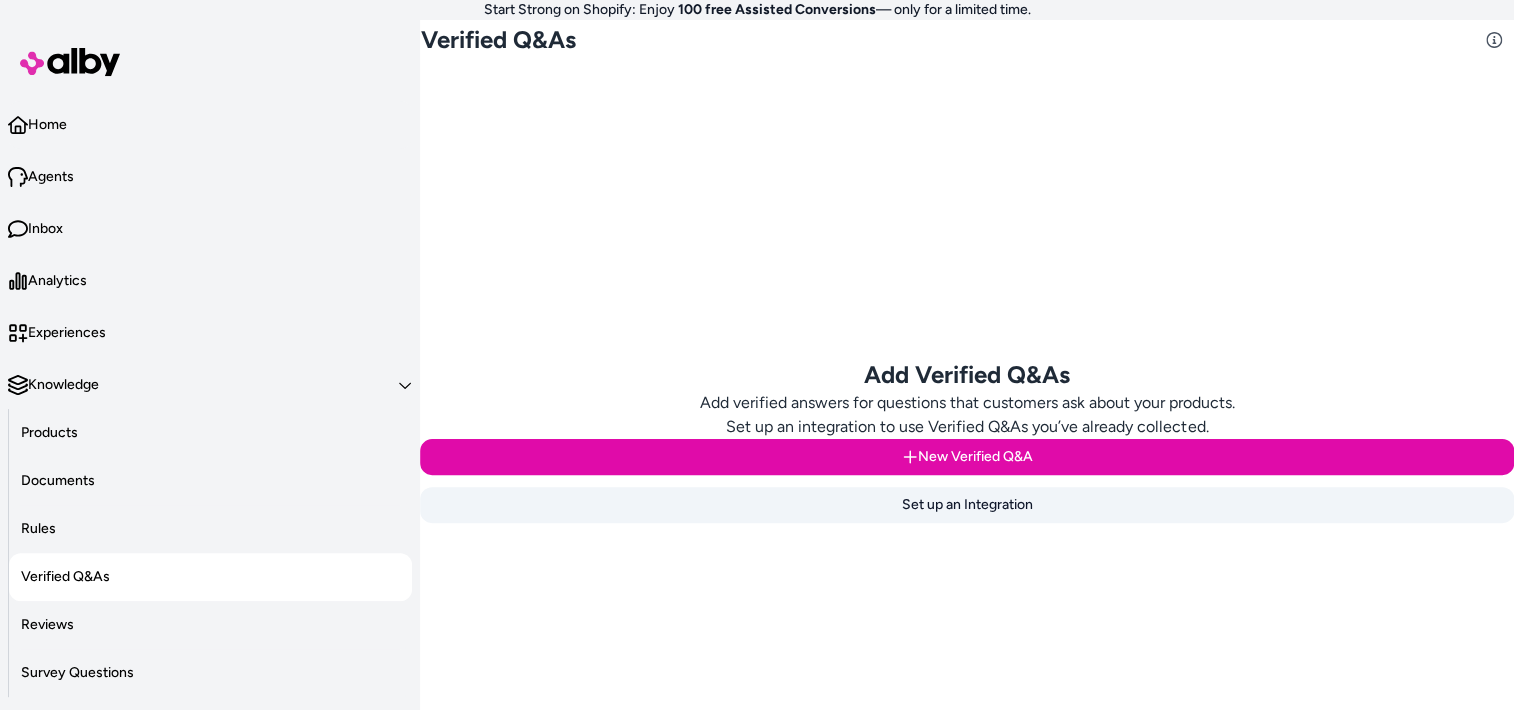 click on "Set up an Integration" at bounding box center (967, 505) 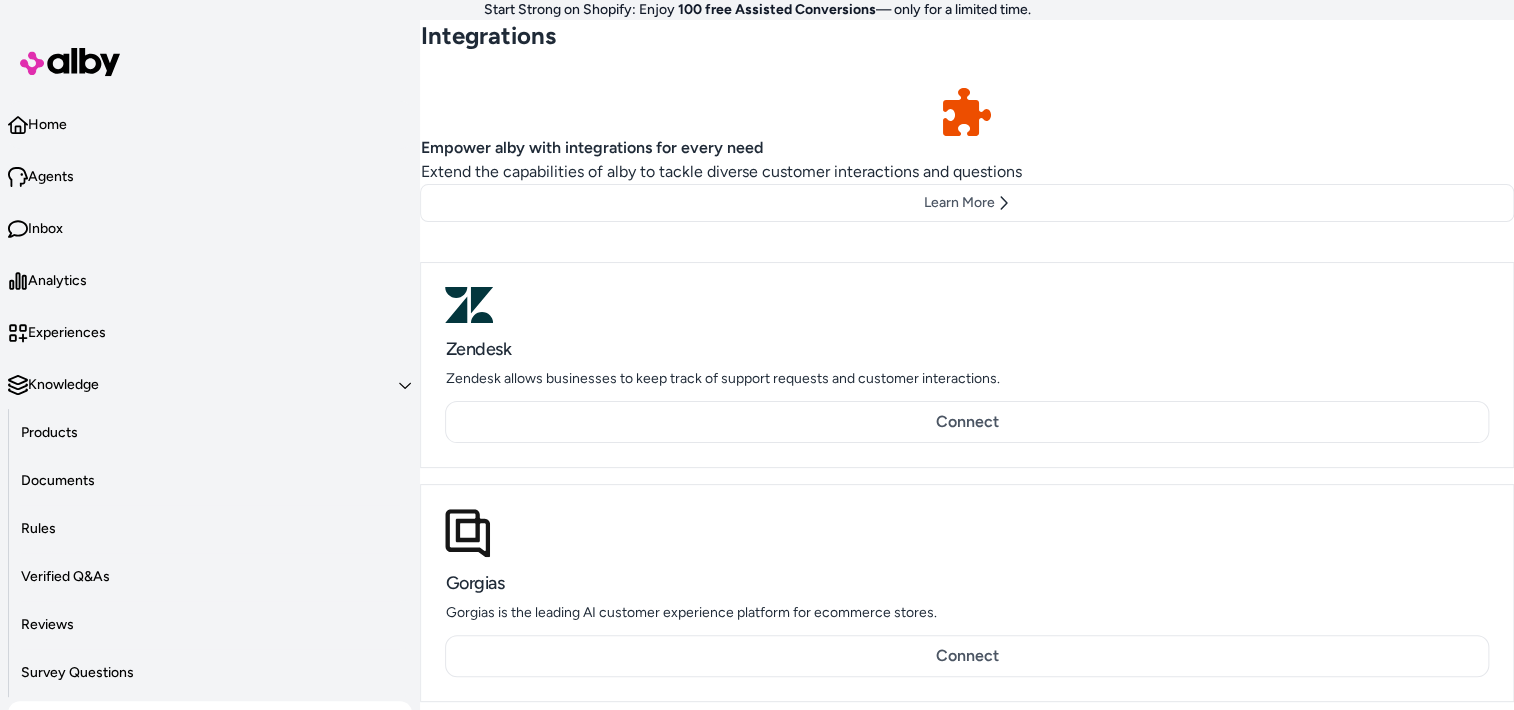 scroll, scrollTop: 0, scrollLeft: 0, axis: both 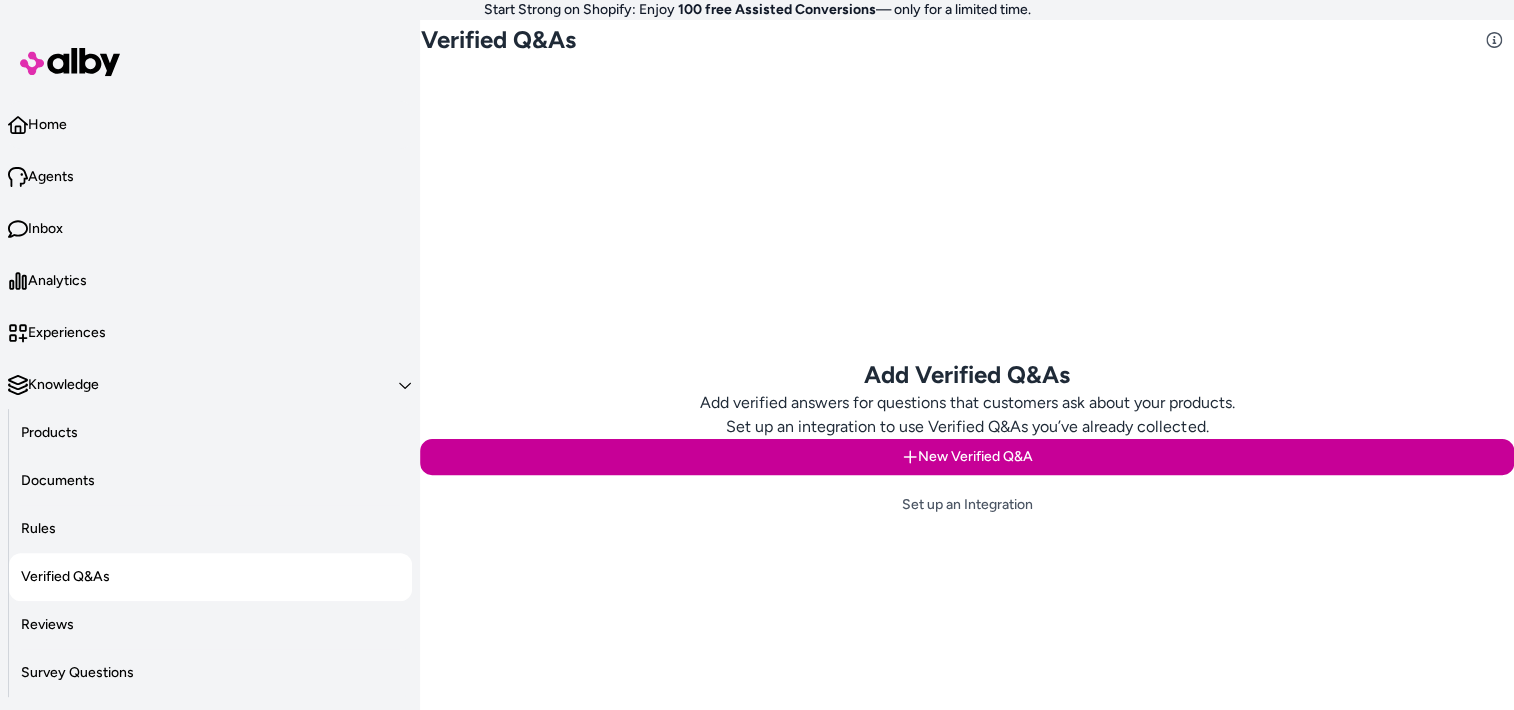 click on "New Verified Q&A" at bounding box center [967, 457] 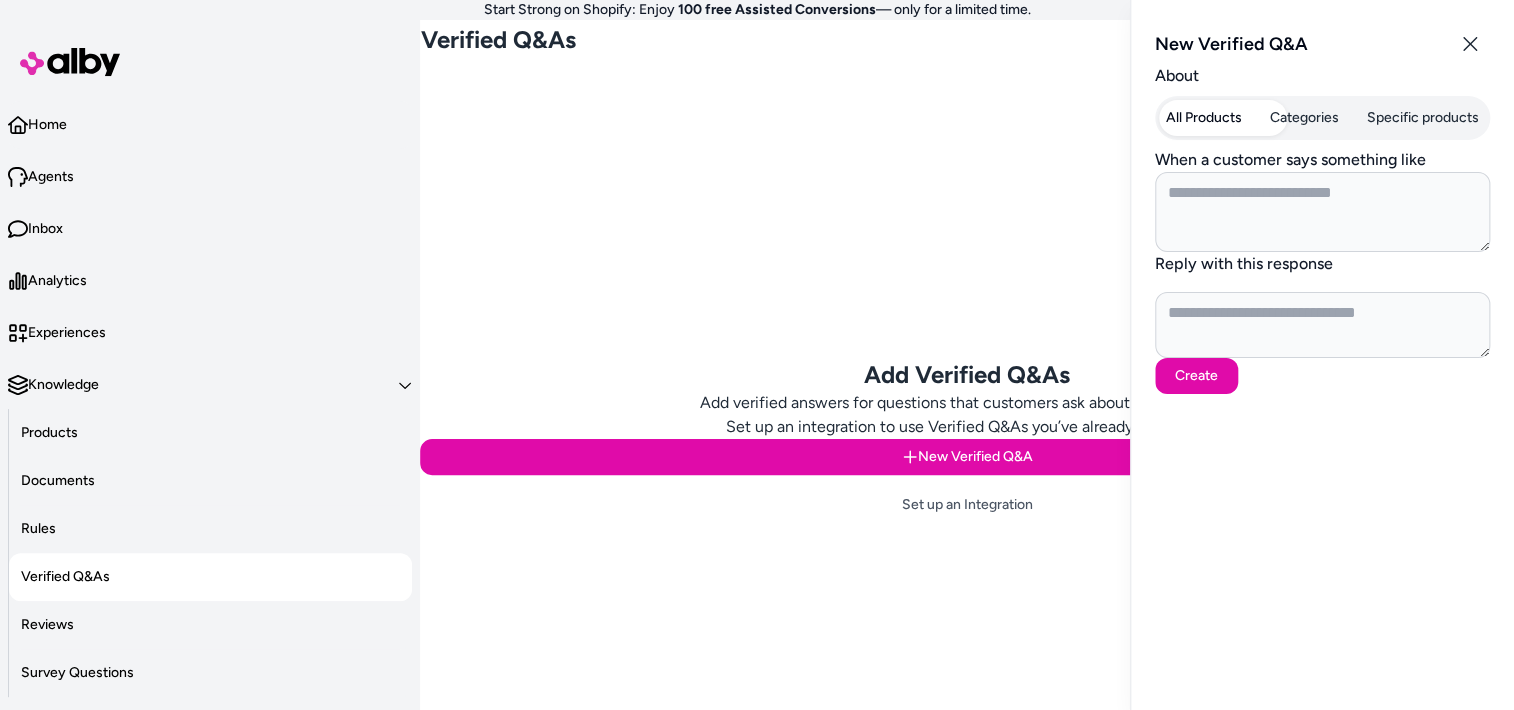 click on "Integrations" at bounding box center (66, 725) 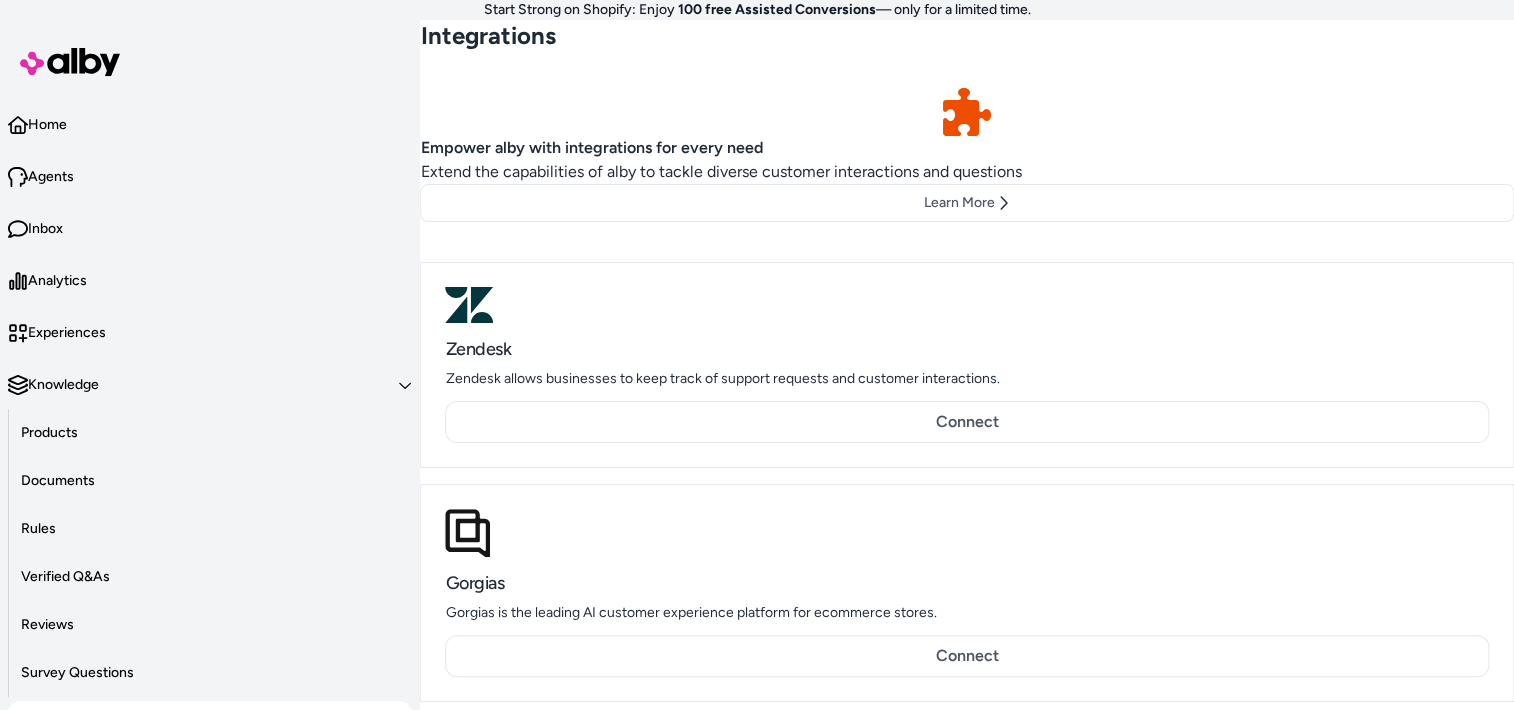 click on "Products" at bounding box center (49, 433) 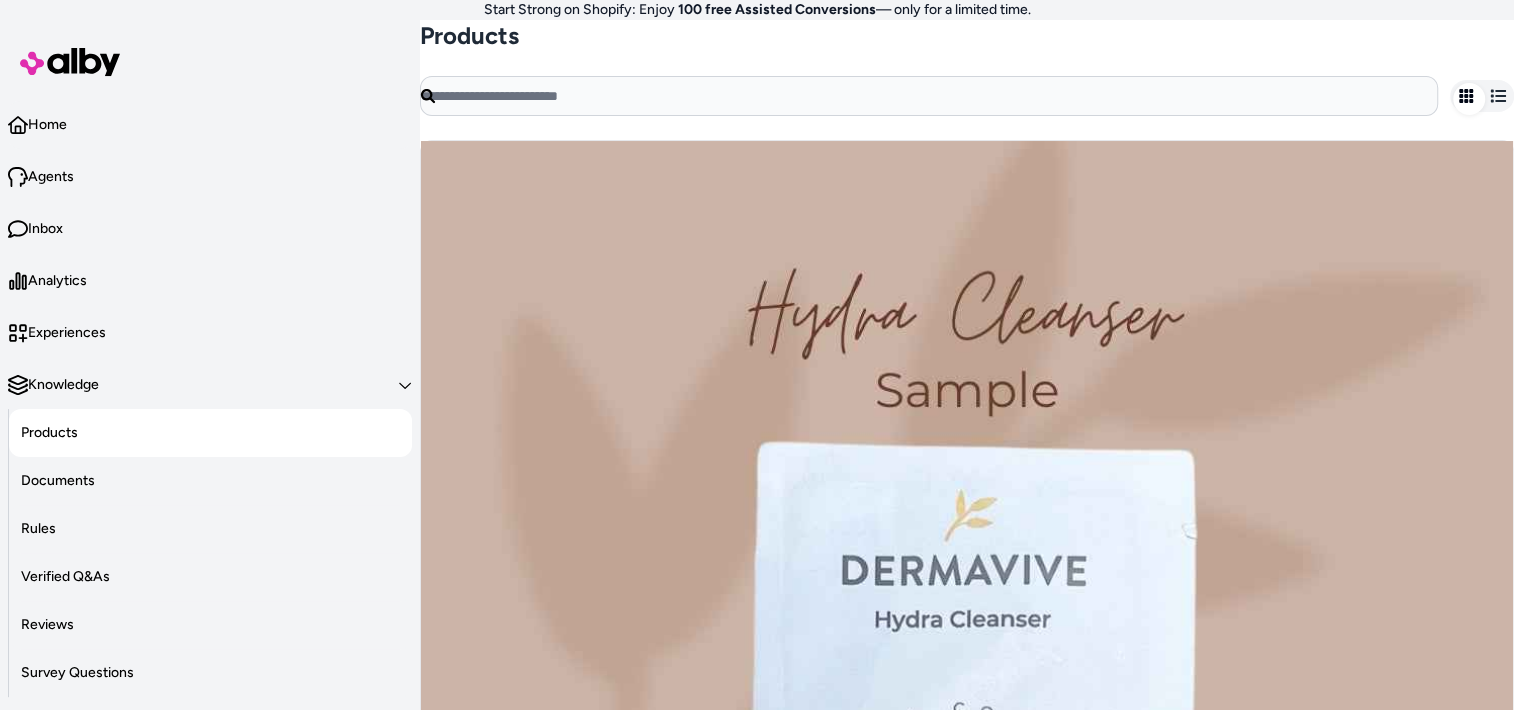 click on "Dermavive Colloidal Oatmeal Moisturiser for Dry Skin - 120mL A$16.00" at bounding box center (967, 7773) 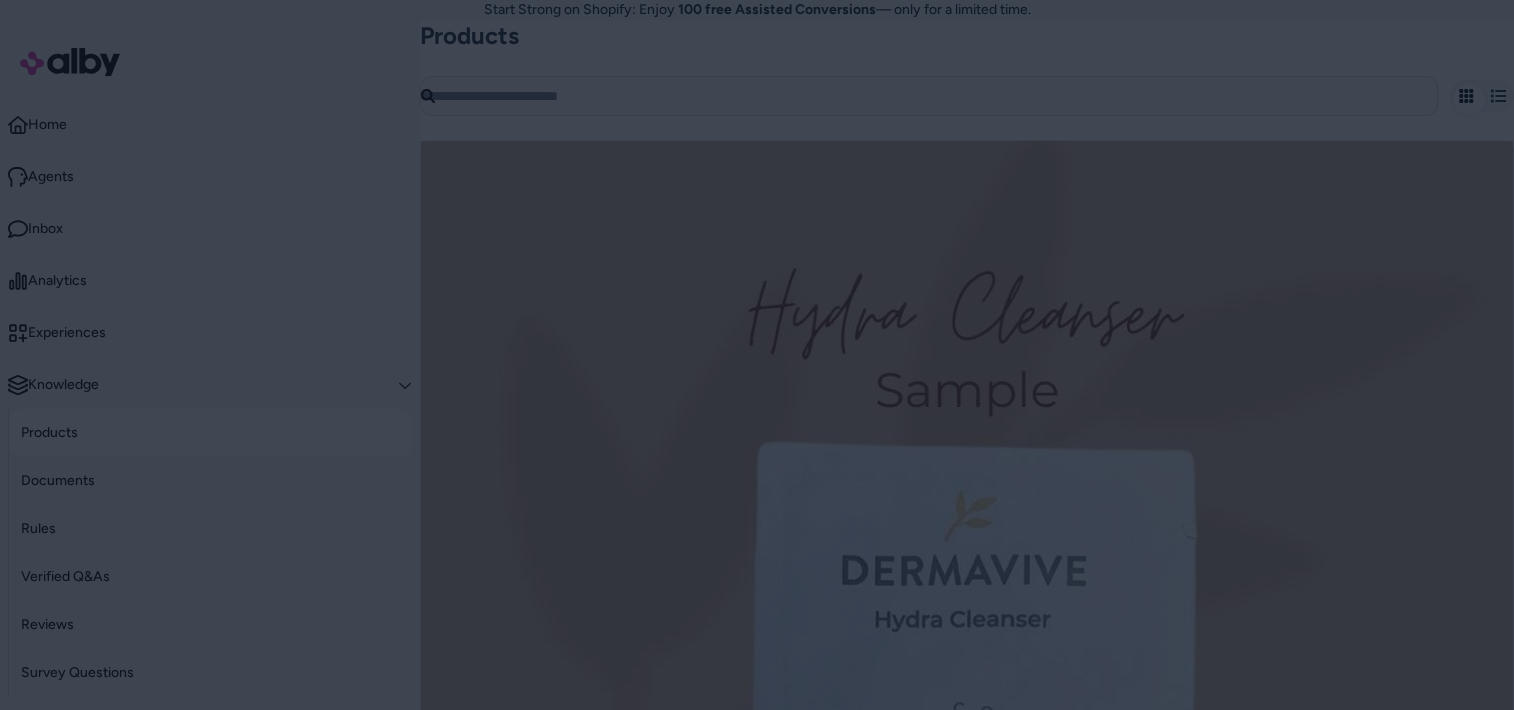 click on "View all" at bounding box center [813, 23726] 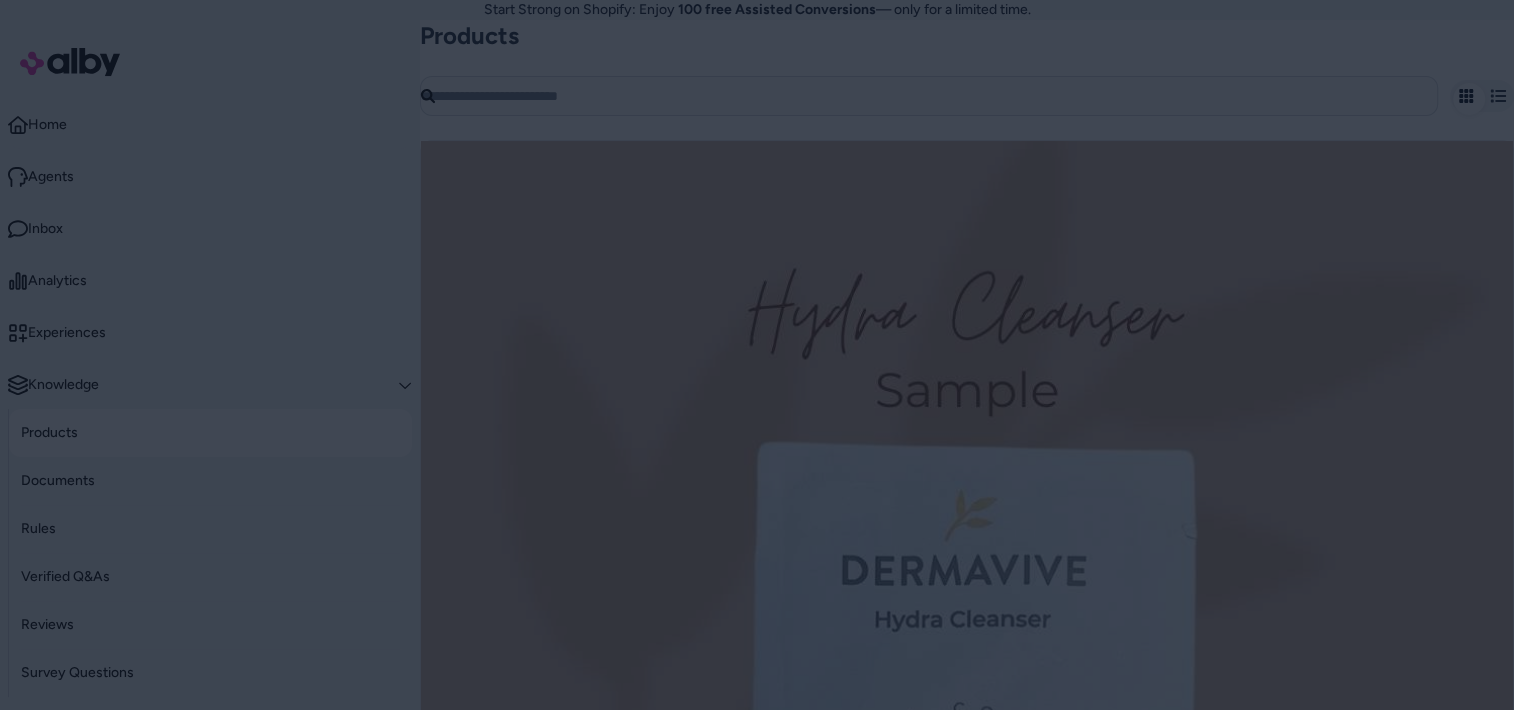 scroll, scrollTop: 300, scrollLeft: 0, axis: vertical 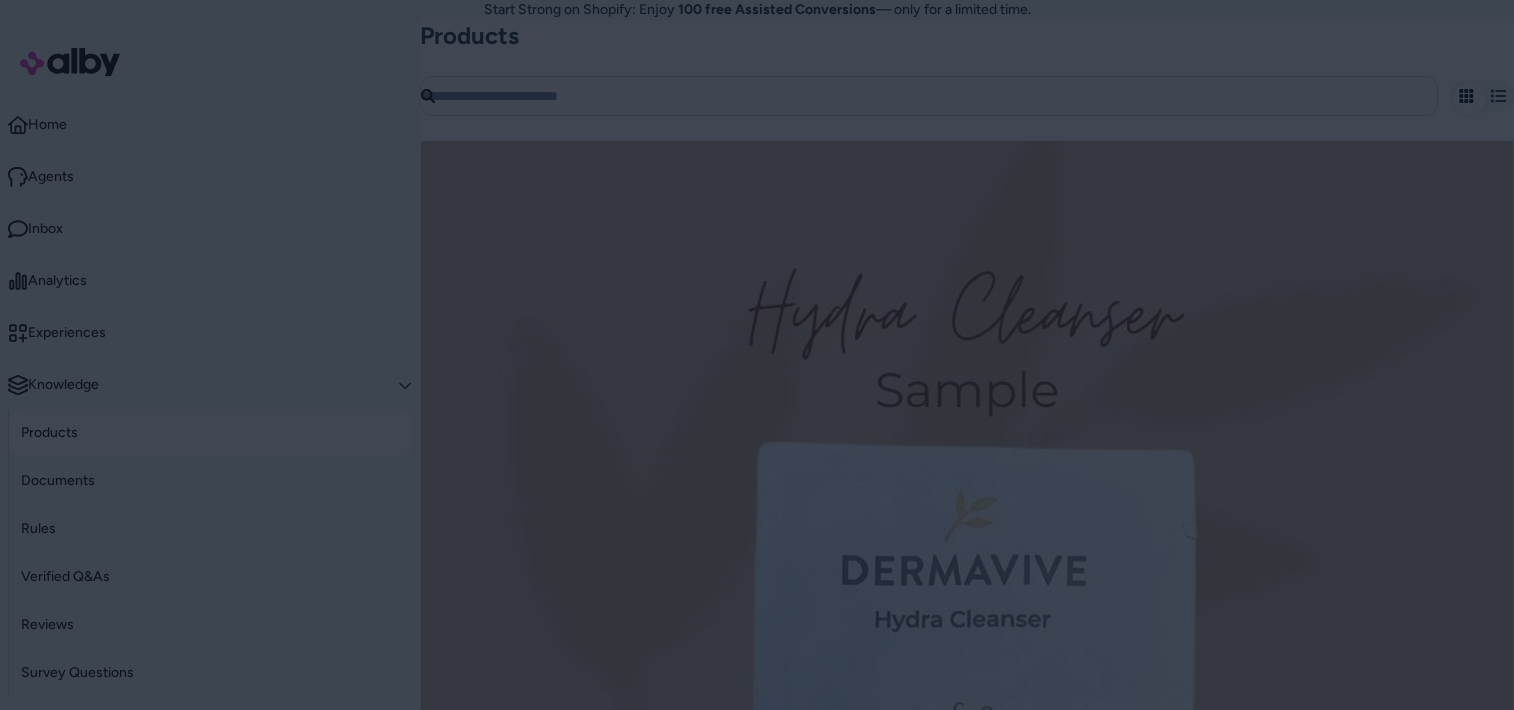 click on "Improve" at bounding box center (937, 24698) 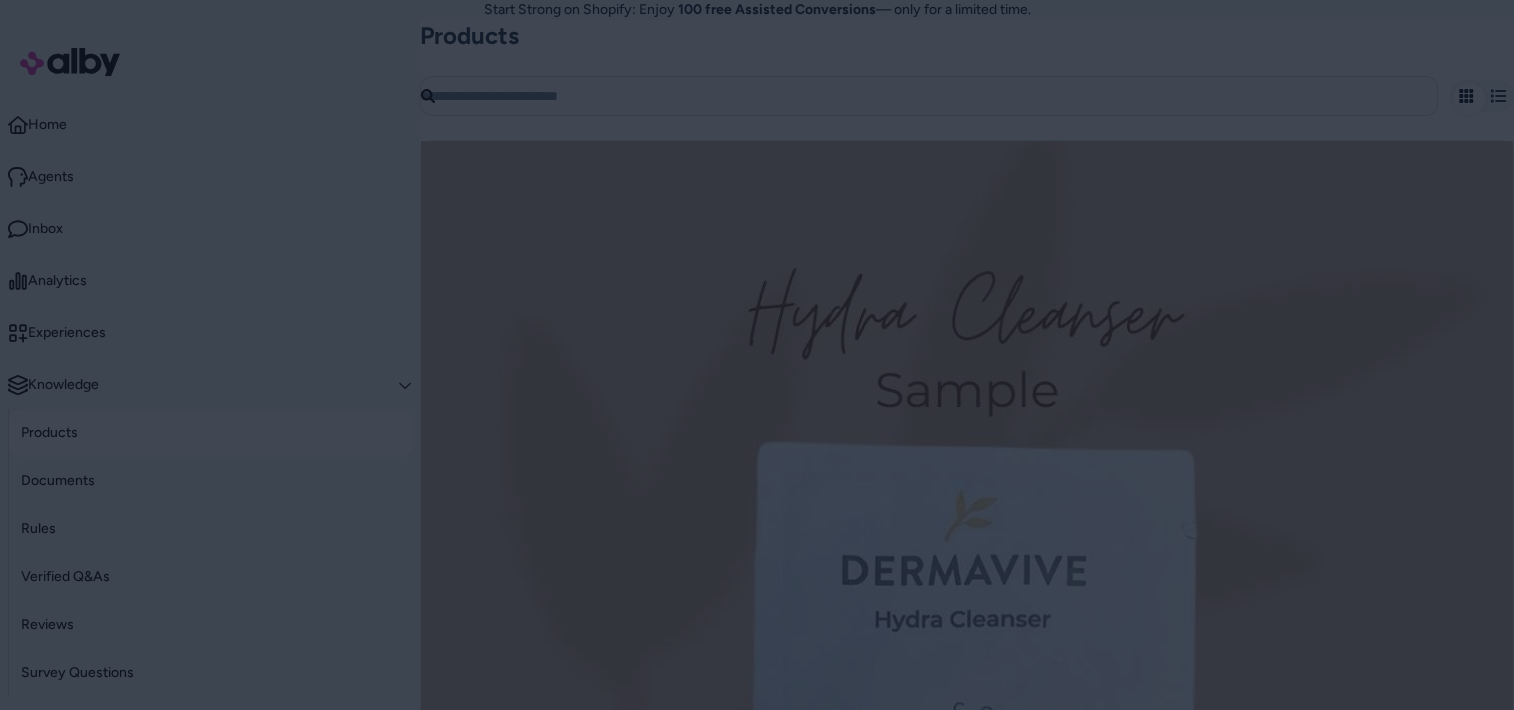 scroll, scrollTop: 300, scrollLeft: 0, axis: vertical 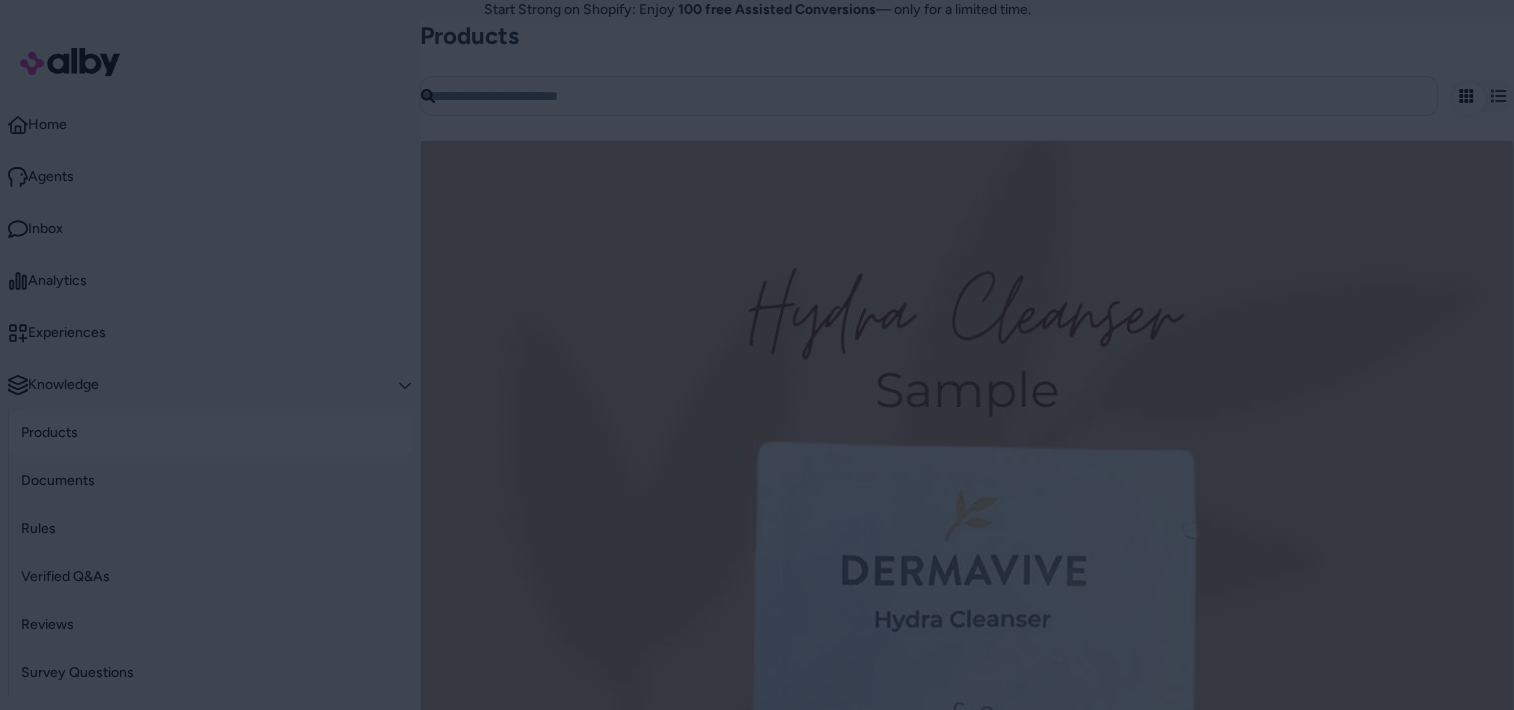 click at bounding box center (712, 23018) 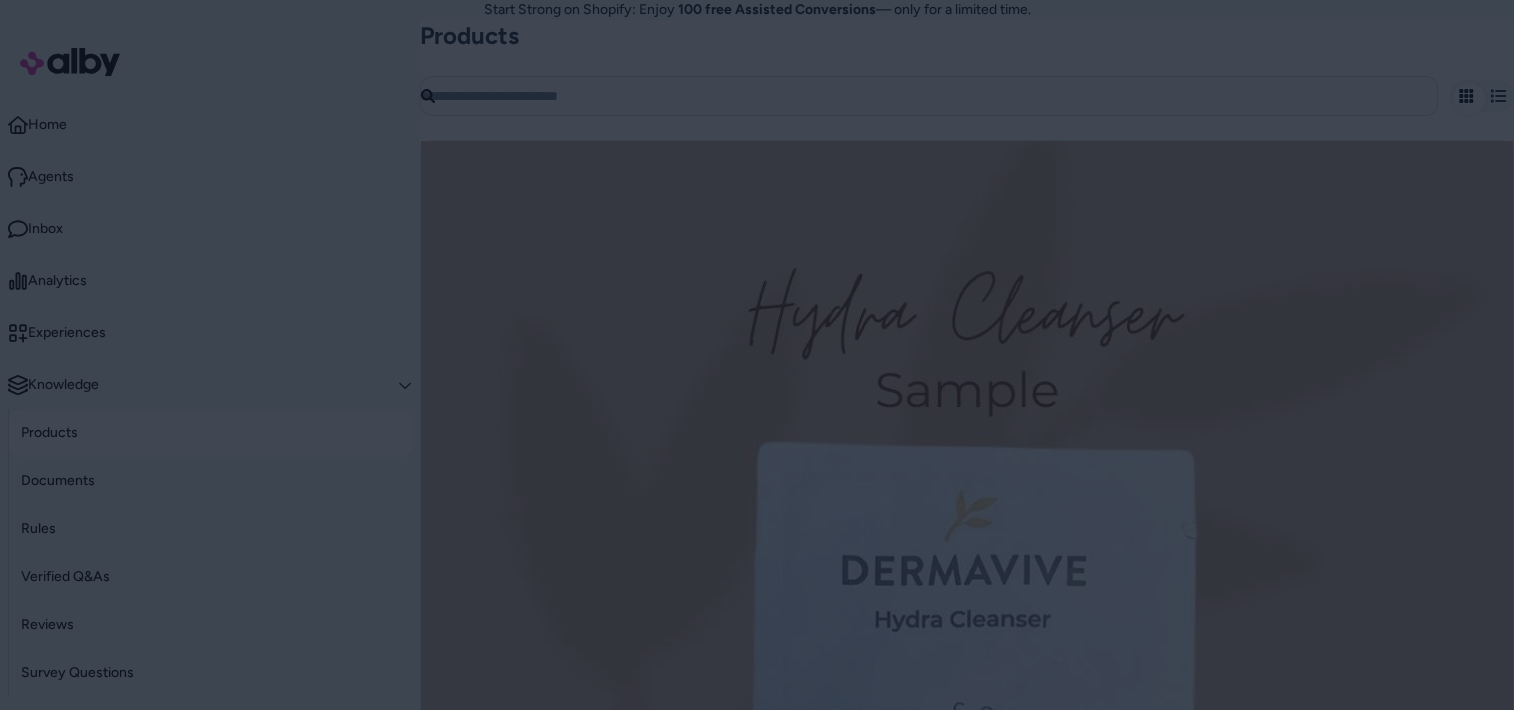 scroll, scrollTop: 0, scrollLeft: 0, axis: both 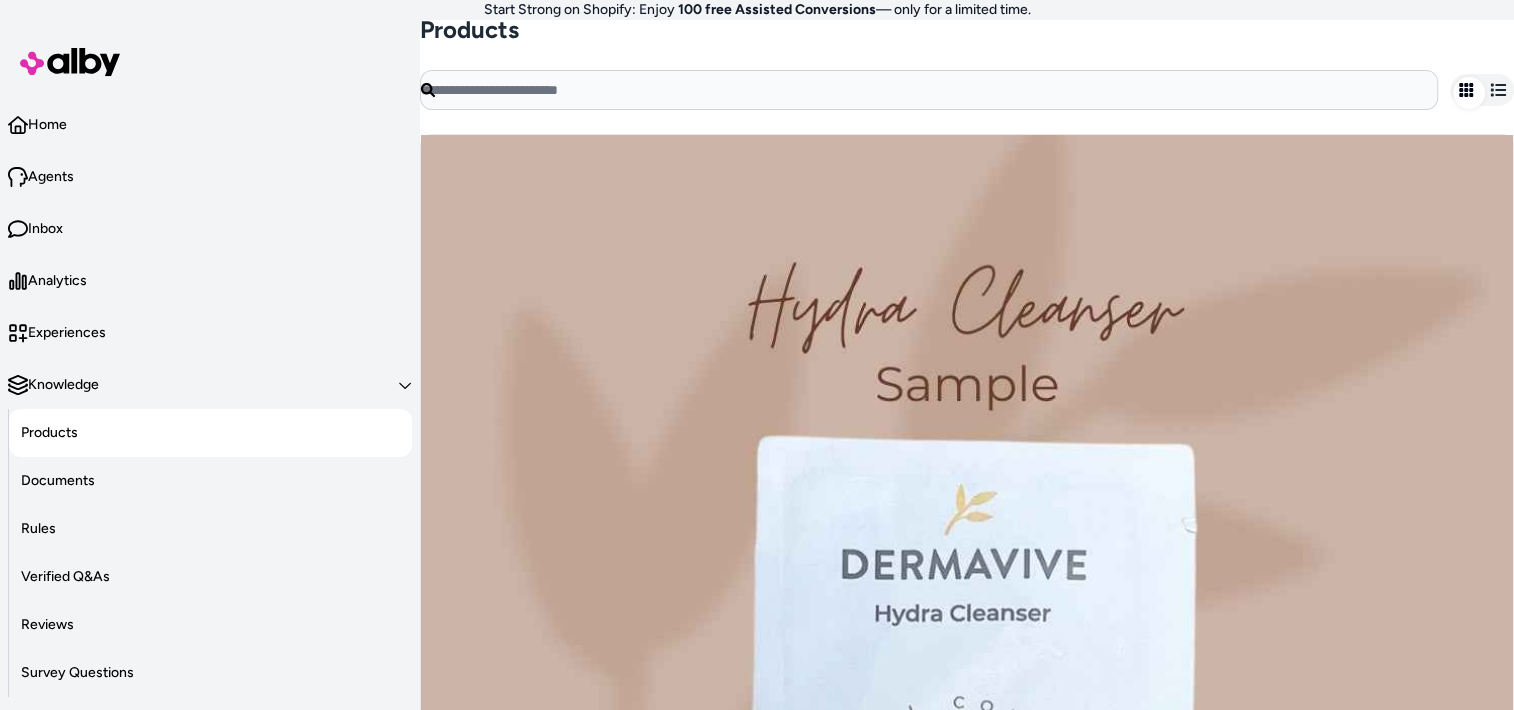 click on "Dermavive Natural Nappy Cream for Sensitive Skin - Default Title A$16.00" at bounding box center [967, 8940] 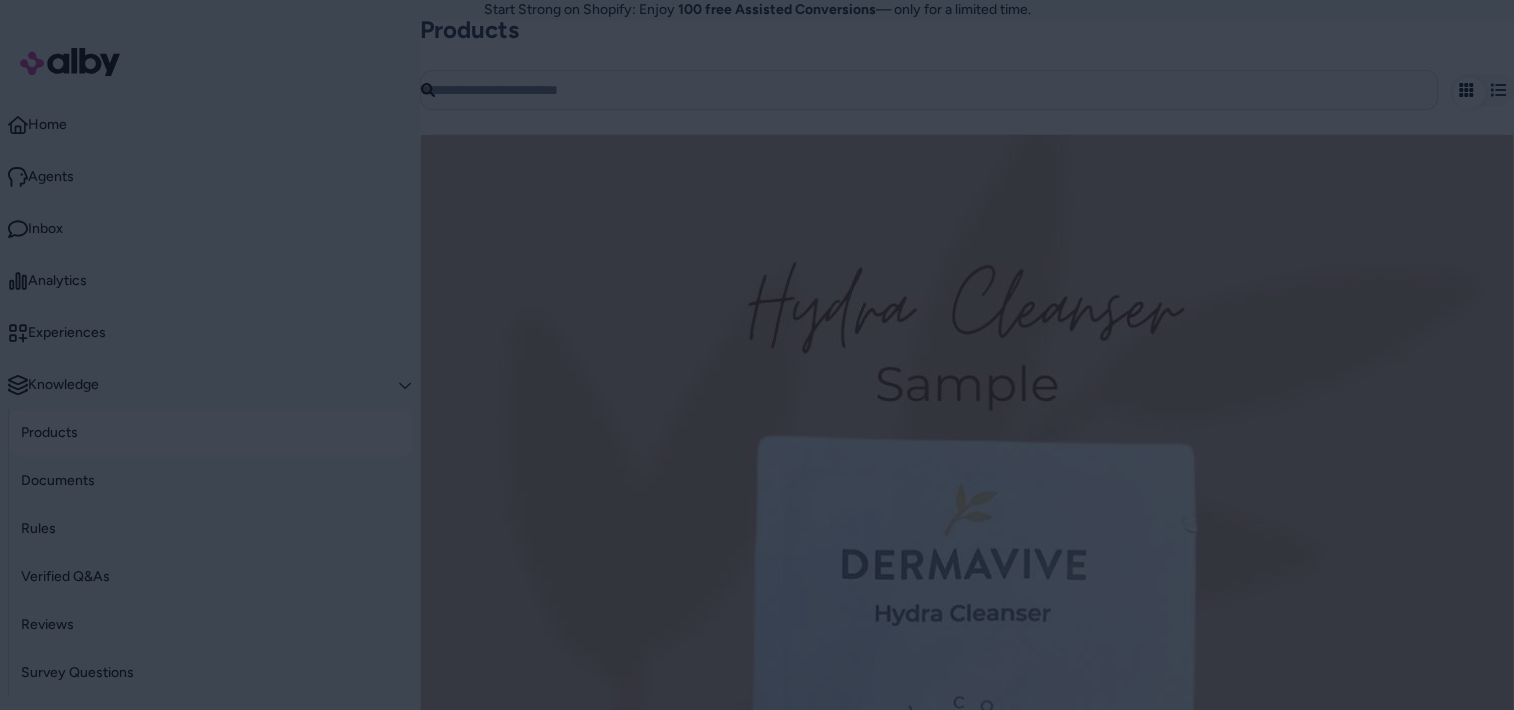 scroll, scrollTop: 0, scrollLeft: 0, axis: both 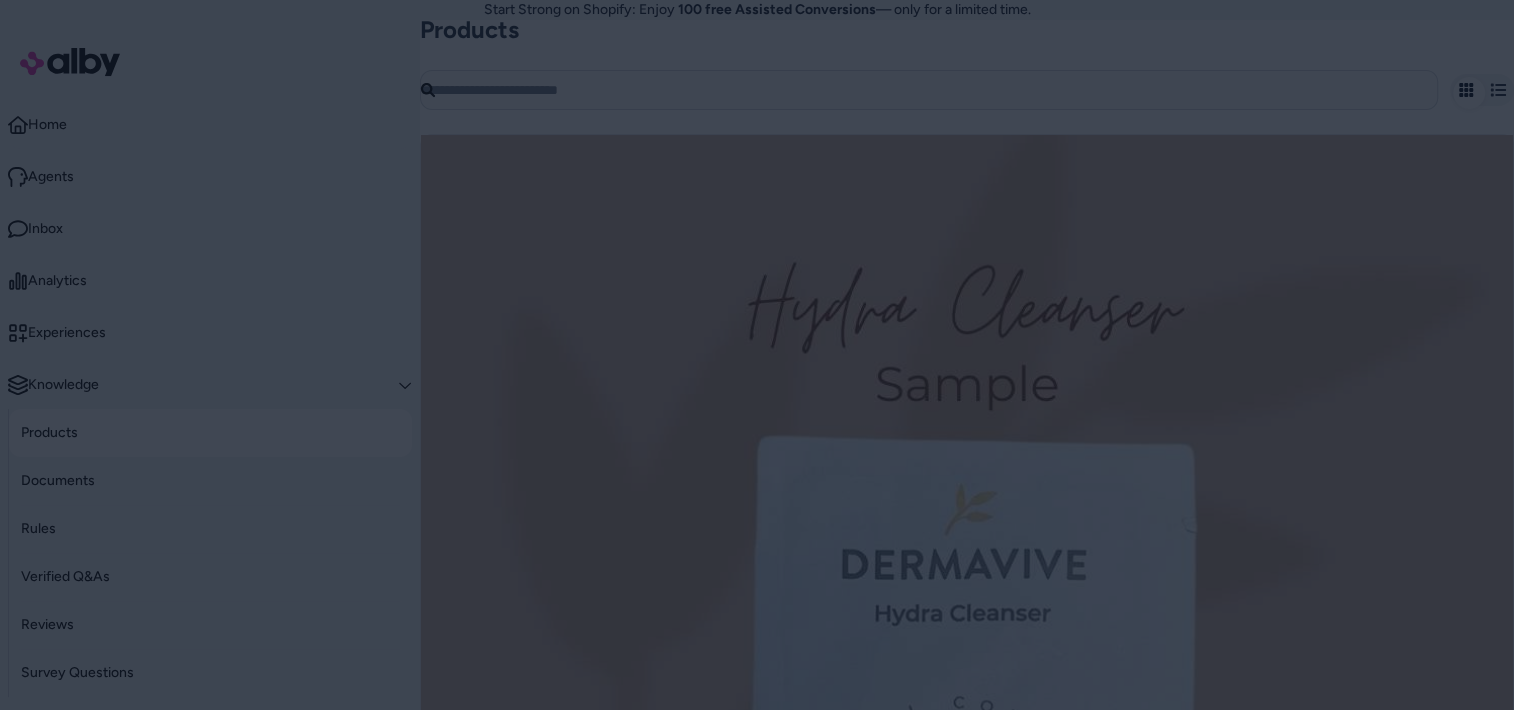 click at bounding box center [712, 23318] 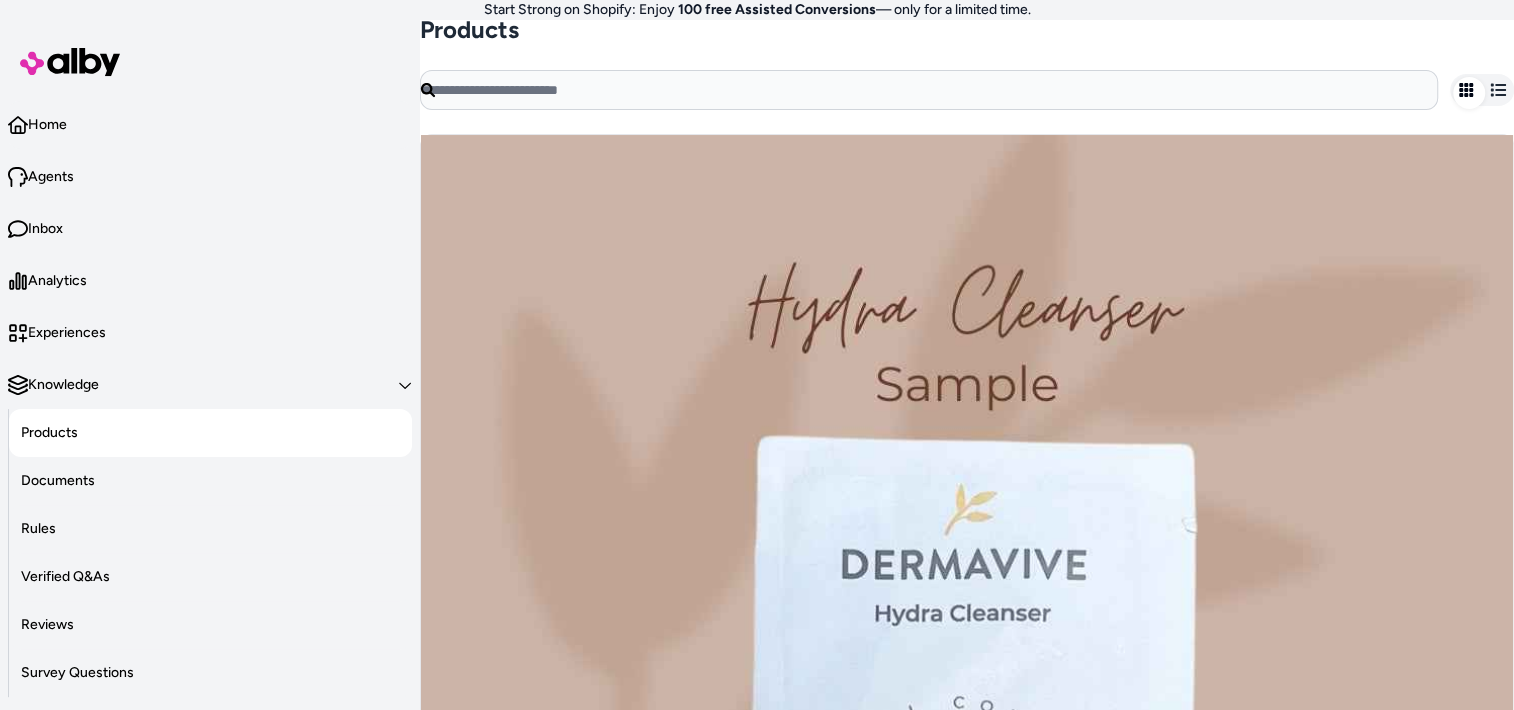 click on "Documents" at bounding box center (58, 481) 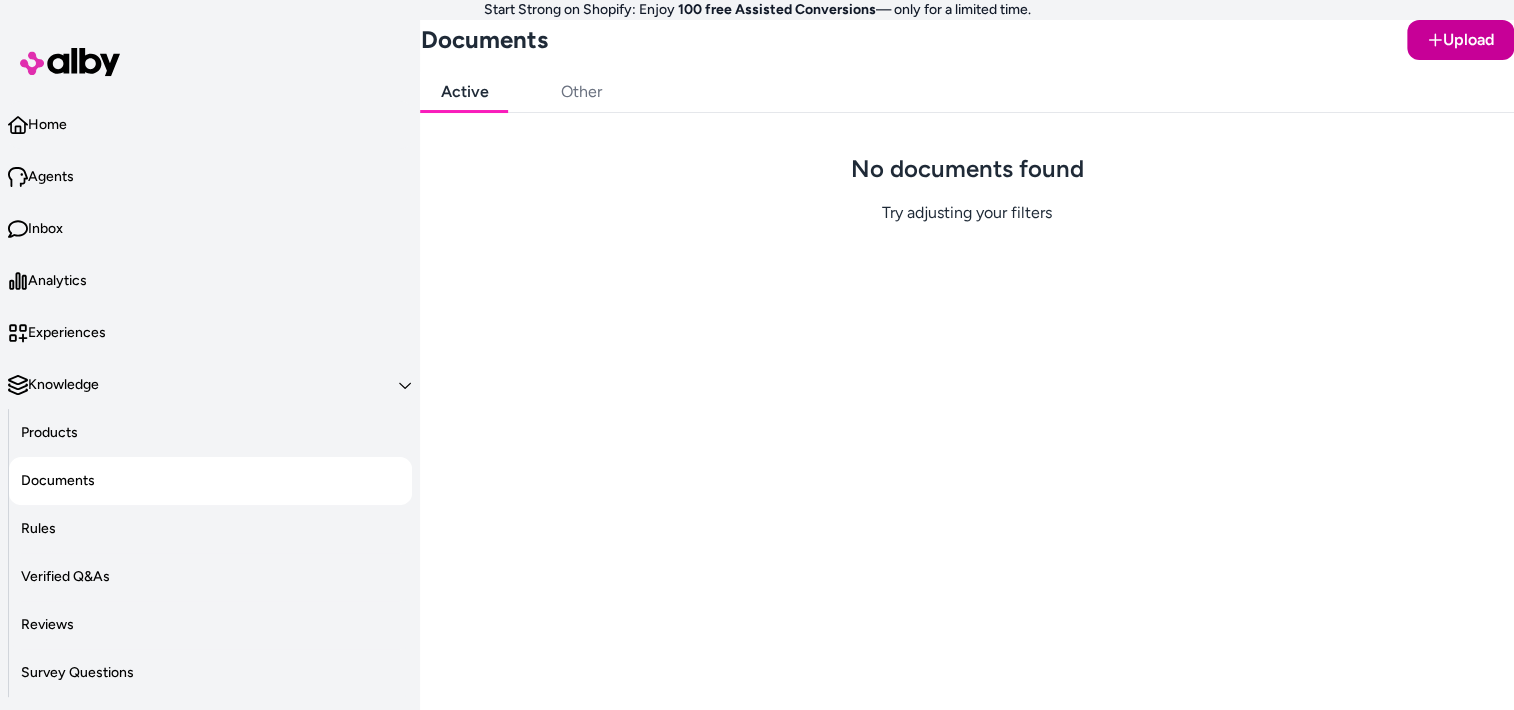 click at bounding box center [1435, 40] 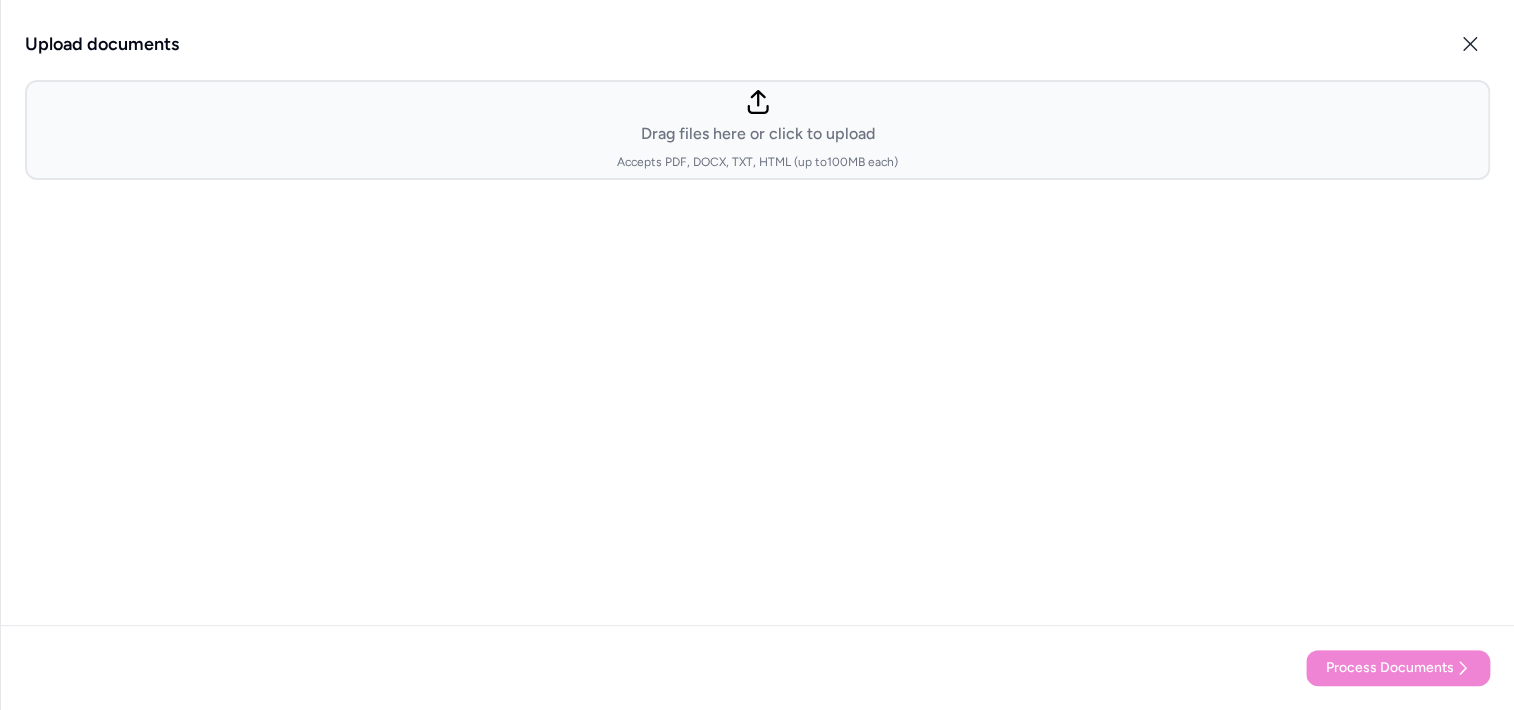 click on "Drag files here or click to upload Accepts PDF, DOCX, TXT, HTML (up to  100 MB each)" at bounding box center [757, 130] 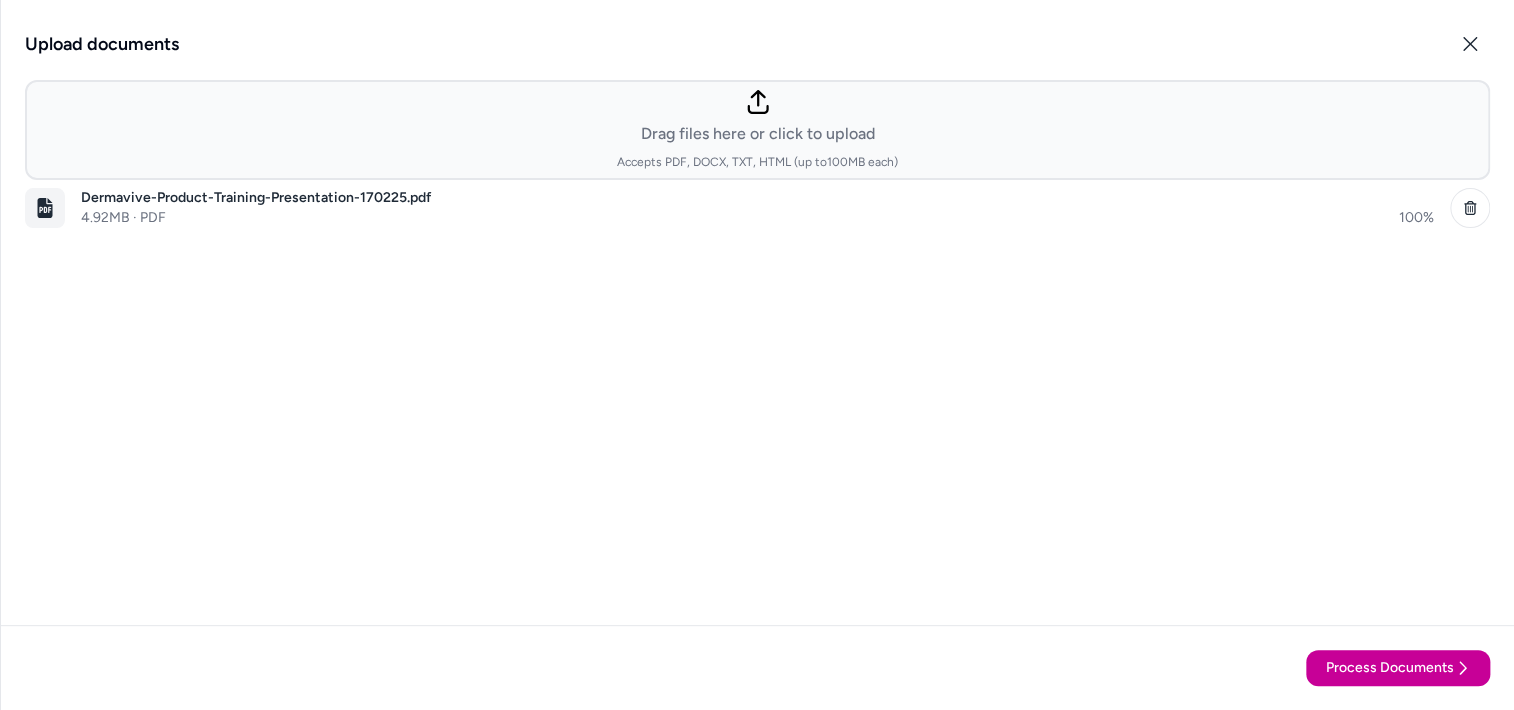 click on "Process Documents" at bounding box center [1390, 668] 